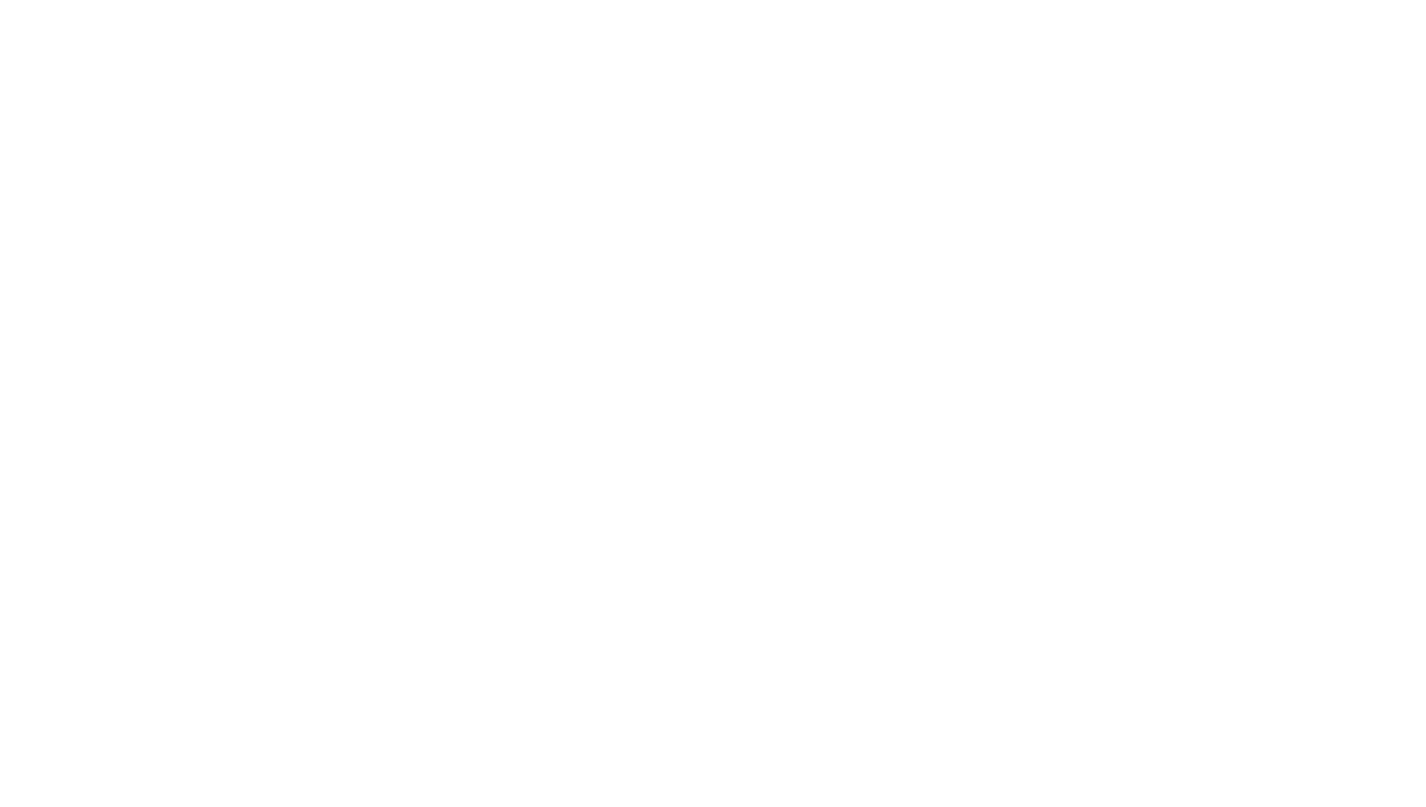 scroll, scrollTop: 0, scrollLeft: 0, axis: both 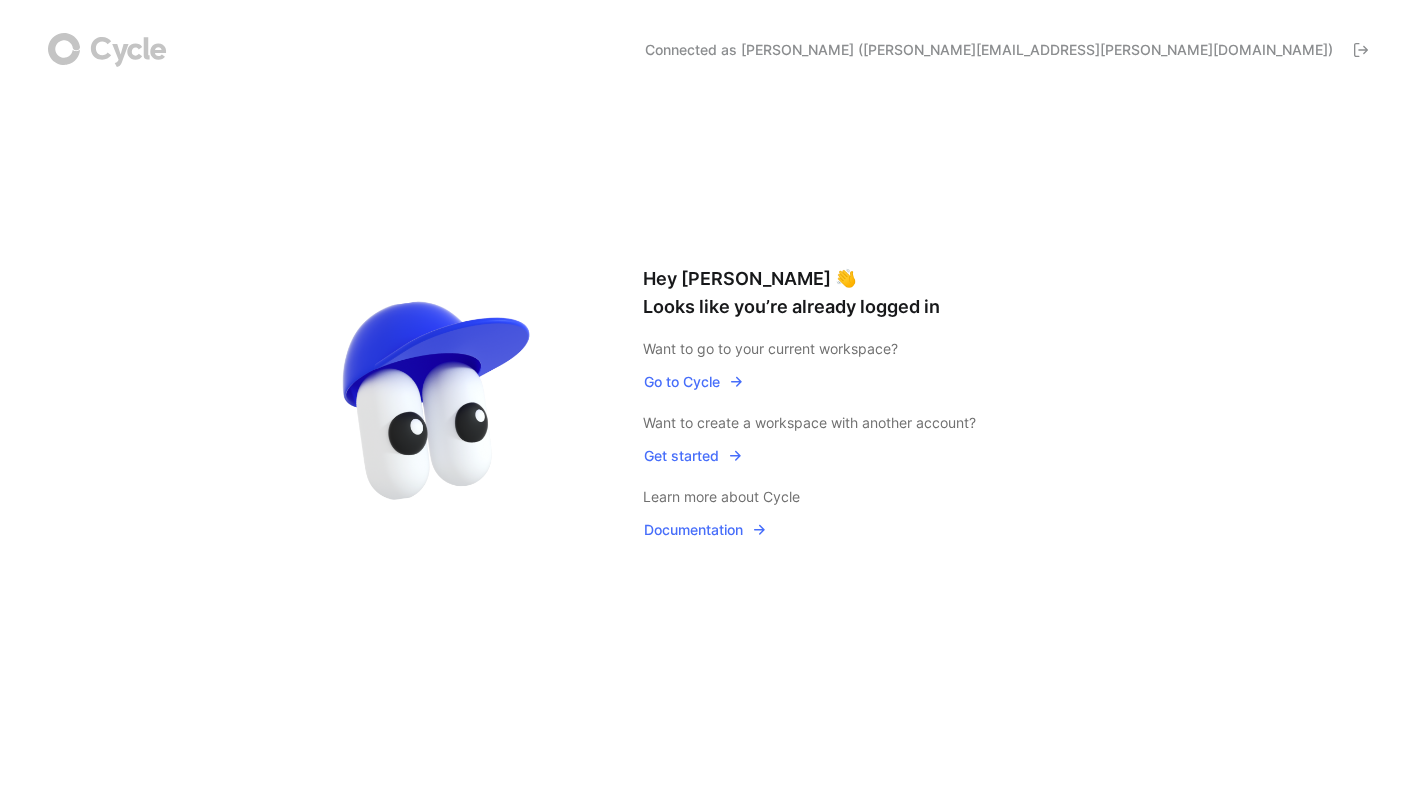 click on "Go to Cycle" at bounding box center [694, 382] 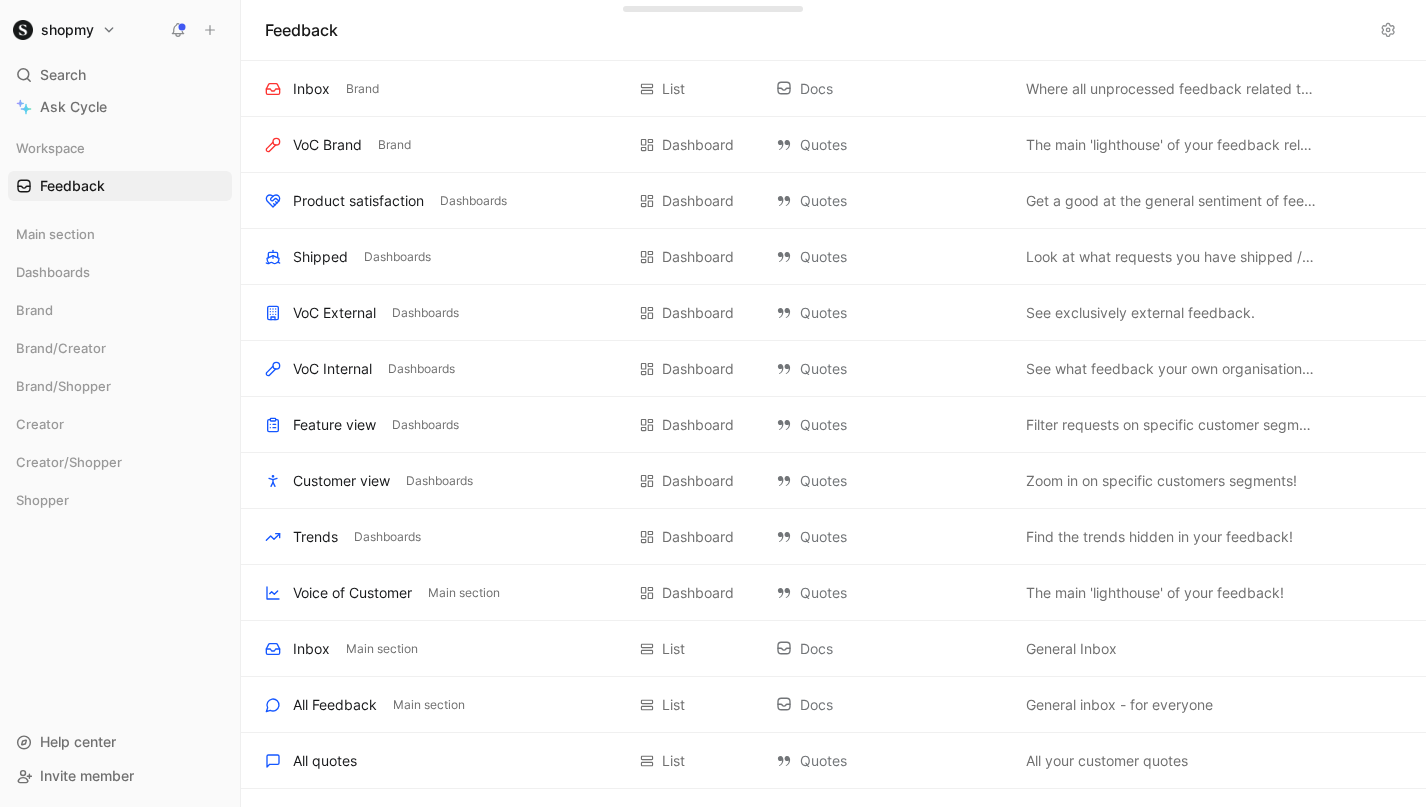 scroll, scrollTop: 594, scrollLeft: 0, axis: vertical 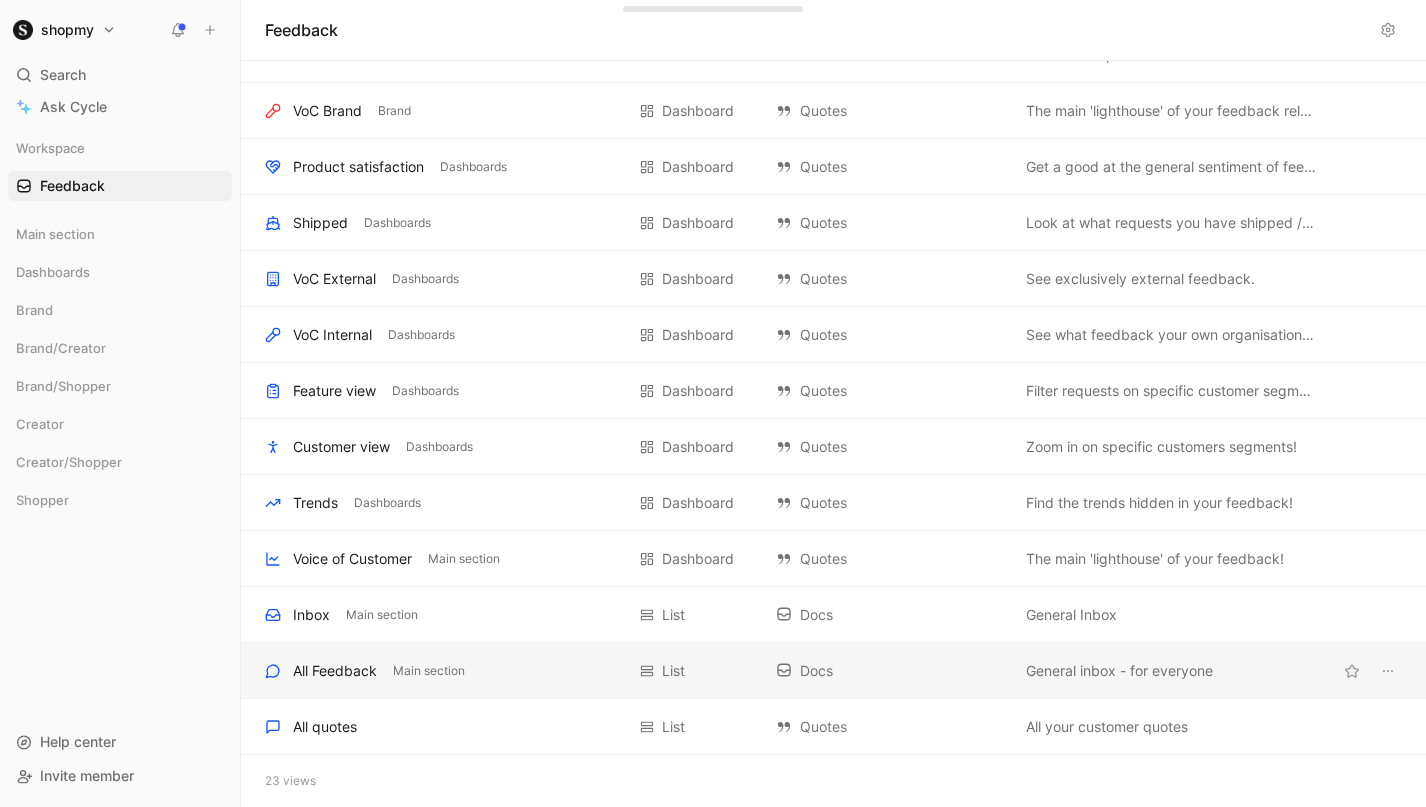 click on "All Feedback Main section" at bounding box center (444, 671) 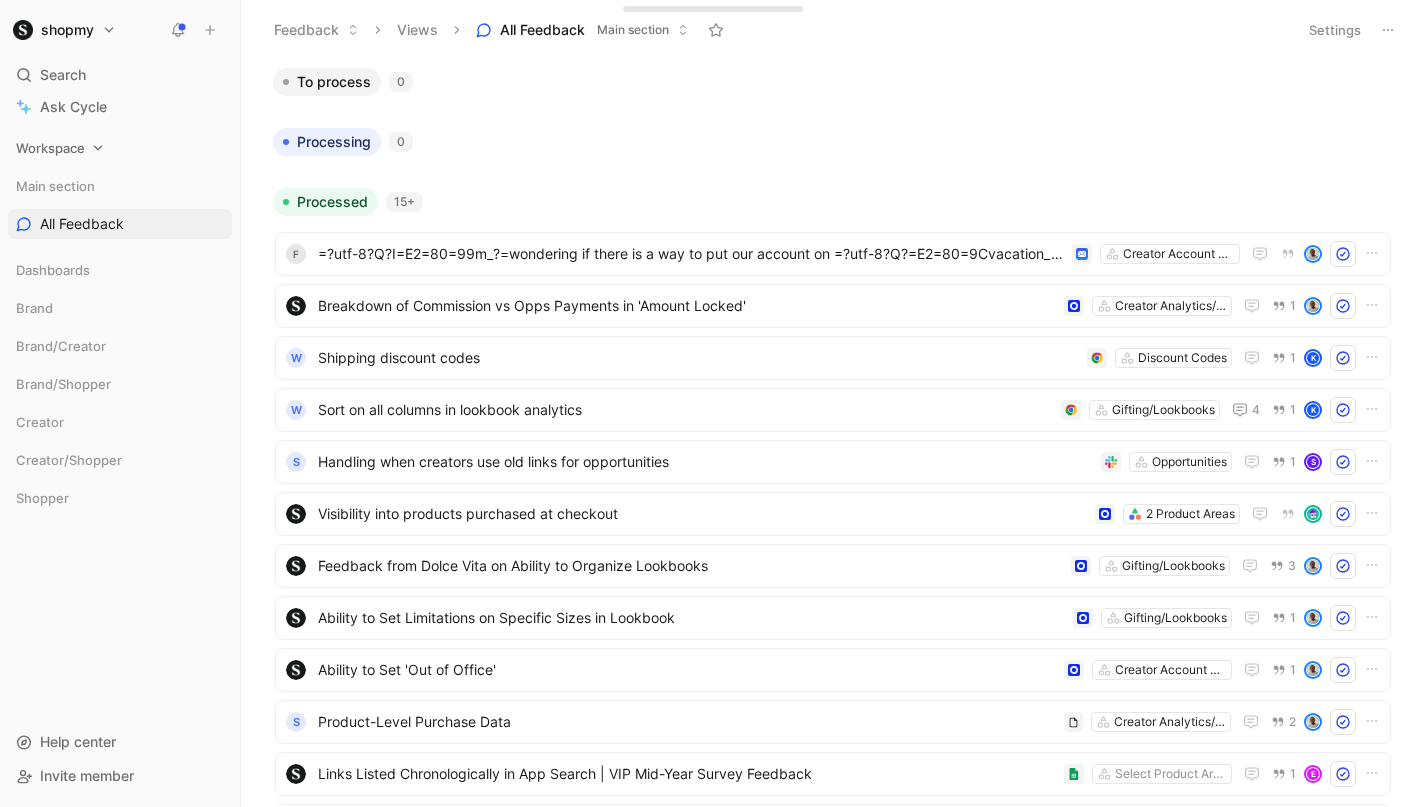 click on "Workspace" at bounding box center (120, 148) 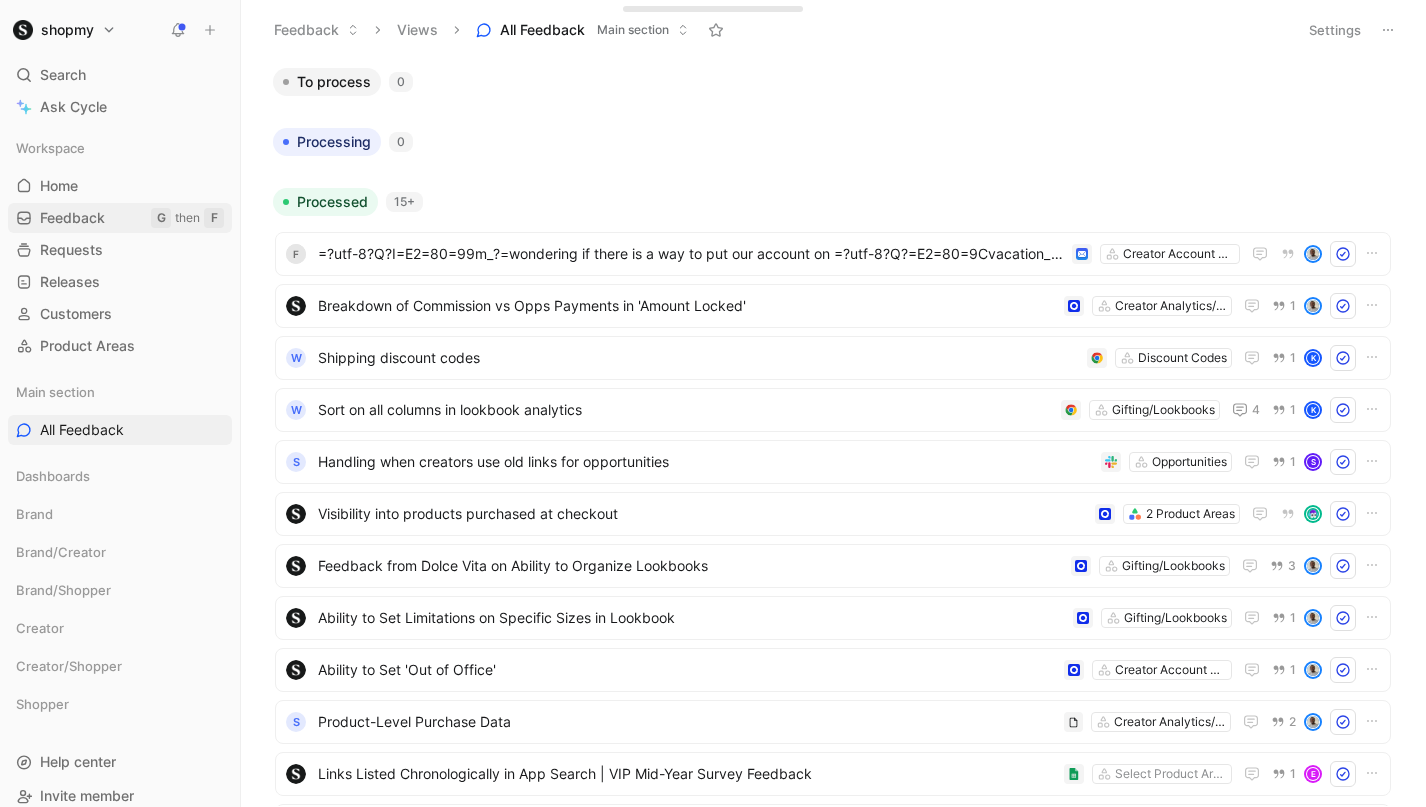 click on "Feedback G then F" at bounding box center (120, 218) 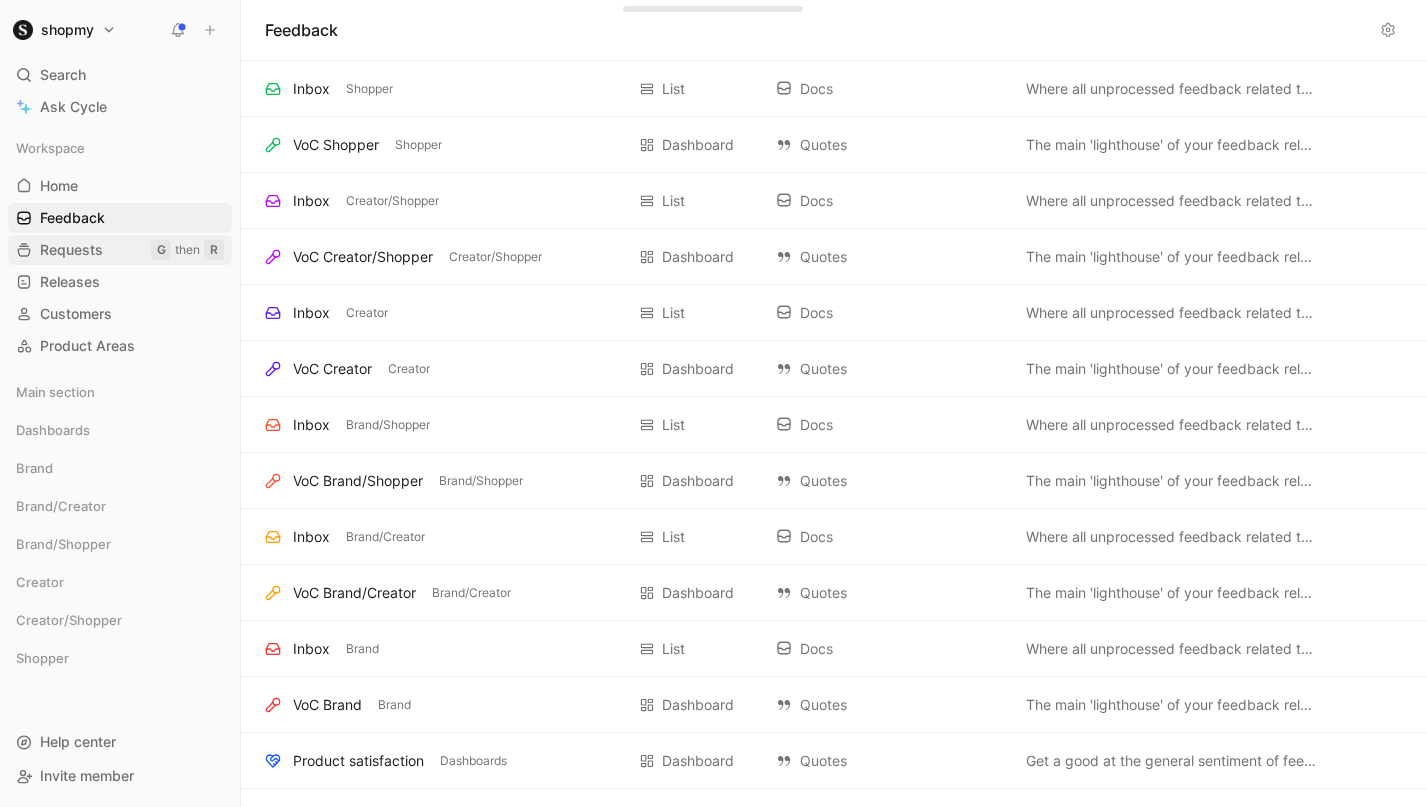click on "Requests G then R" at bounding box center [120, 250] 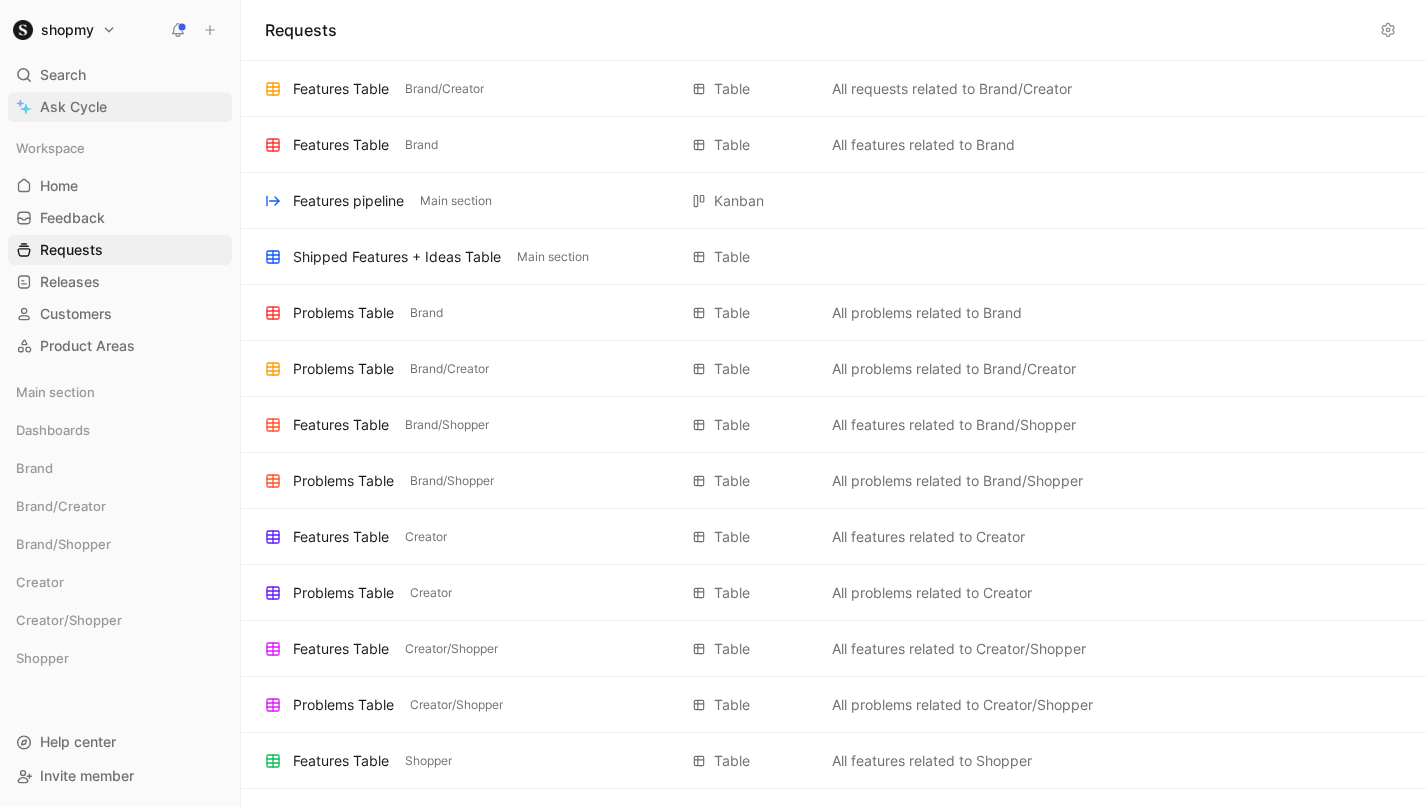 click on "Ask Cycle" at bounding box center [73, 107] 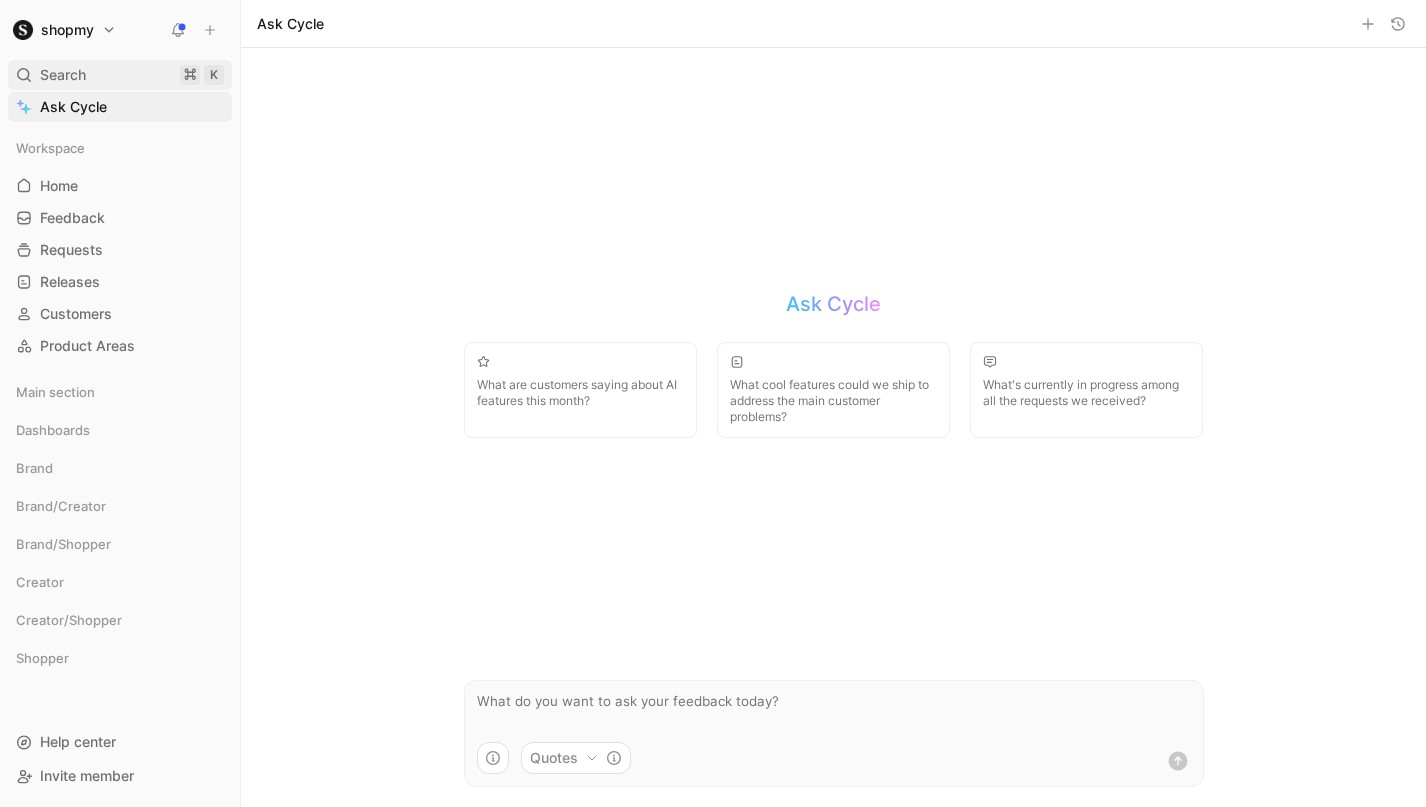 click on "Search ⌘ K" at bounding box center [120, 75] 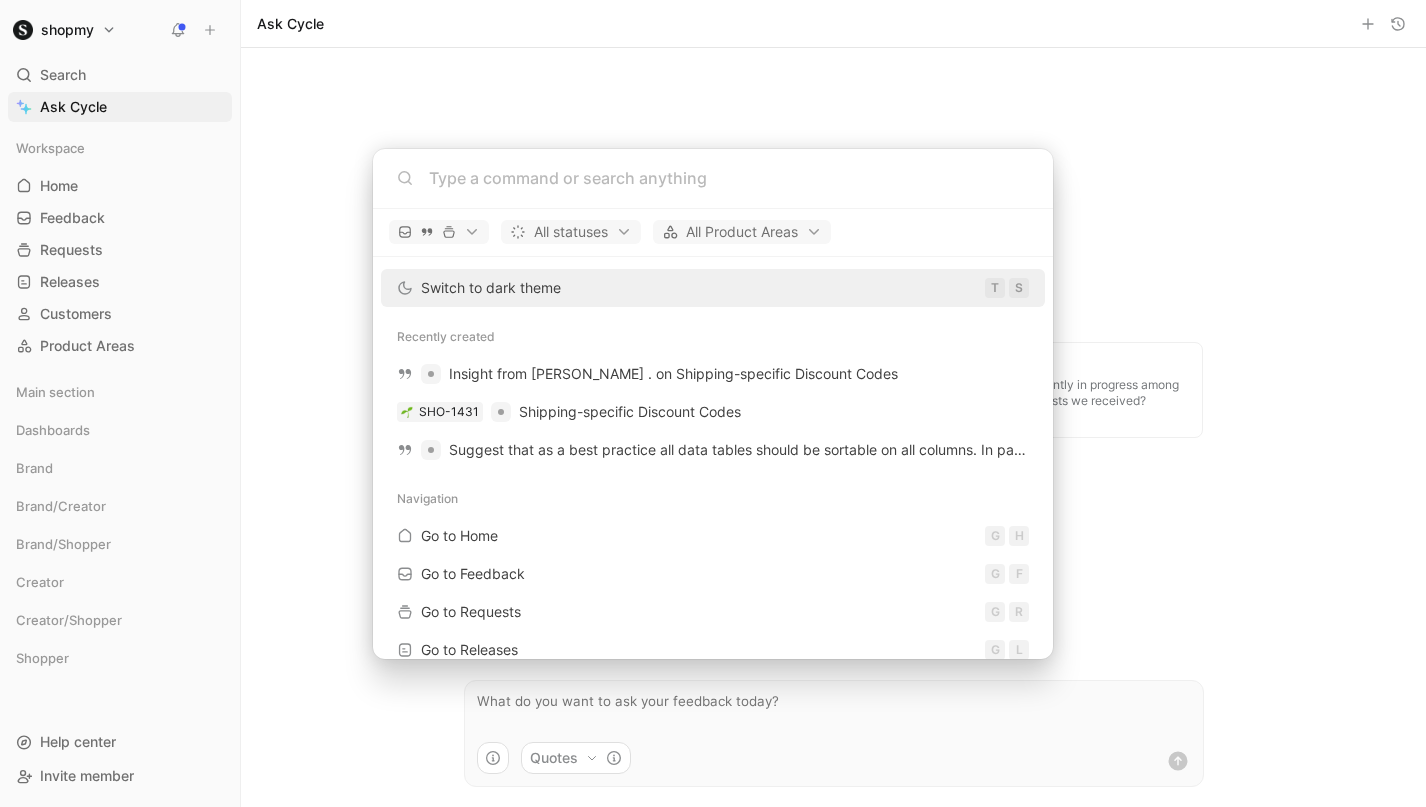 click on "shopmy Search ⌘ K Ask Cycle Workspace Home G then H Feedback G then F Requests G then R Releases G then L Customers Product Areas Main section Dashboards Brand Brand/Creator Brand/Shopper Creator Creator/Shopper Shopper
To pick up a draggable item, press the space bar.
While dragging, use the arrow keys to move the item.
Press space again to drop the item in its new position, or press escape to cancel.
Help center Invite member Ask Cycle Ask Cycle What are customers saying about AI features this month? What cool features could we ship to address the main customer problems? What's currently in progress among all the requests we received? Quotes Command Bar All statuses All   Product Areas Switch to dark theme T S Recently created Insight from [PERSON_NAME] . on Shipping-specific Discount Codes SHO-1431 Shipping-specific Discount Codes Navigation Go to Home G H Go to Feedback G F Go to Requests G R Go to Releases G L Go to Customers Go to Settings G S Go to My account G M" at bounding box center [713, 403] 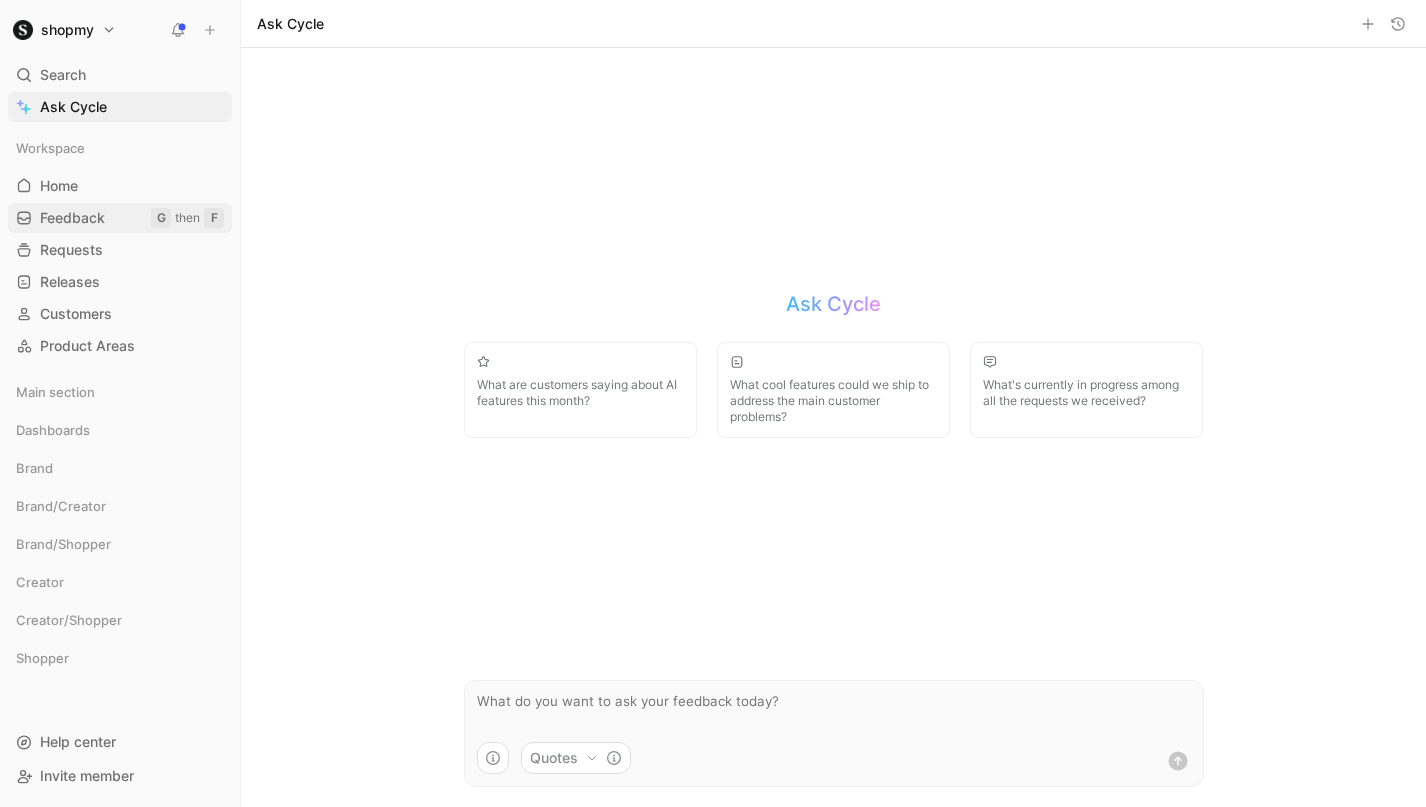 click on "Feedback G then F" at bounding box center (120, 218) 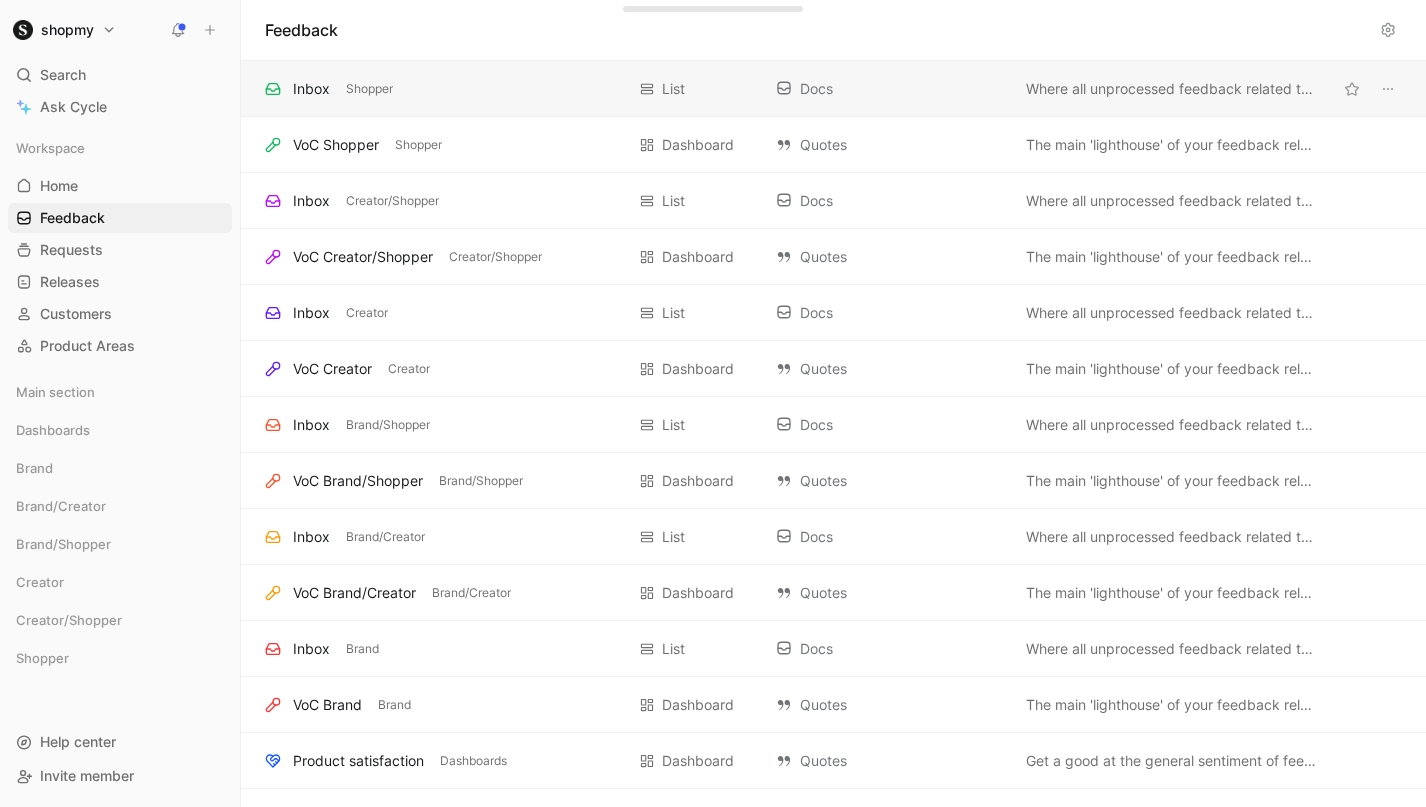click on "Docs" at bounding box center [891, 89] 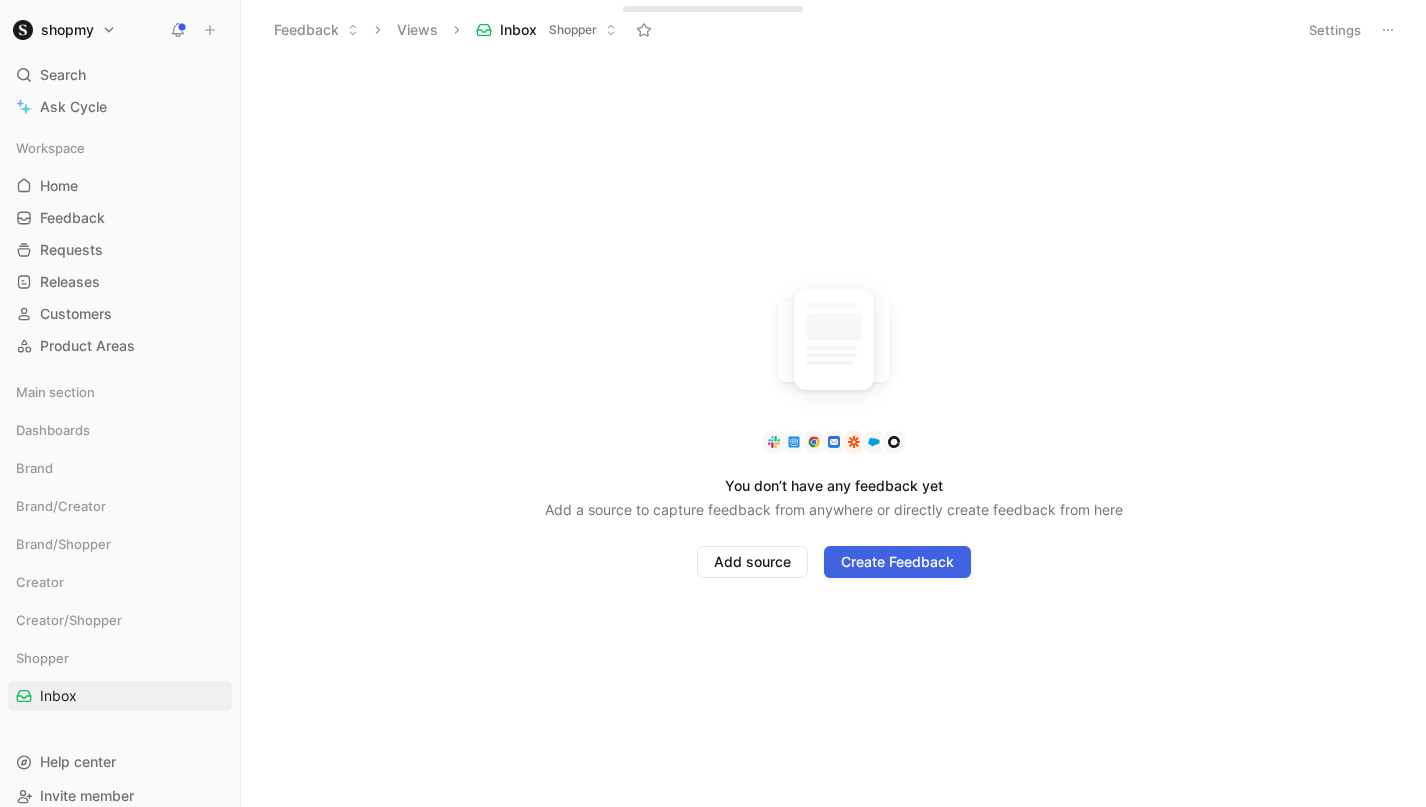click on "Create Feedback" at bounding box center (897, 562) 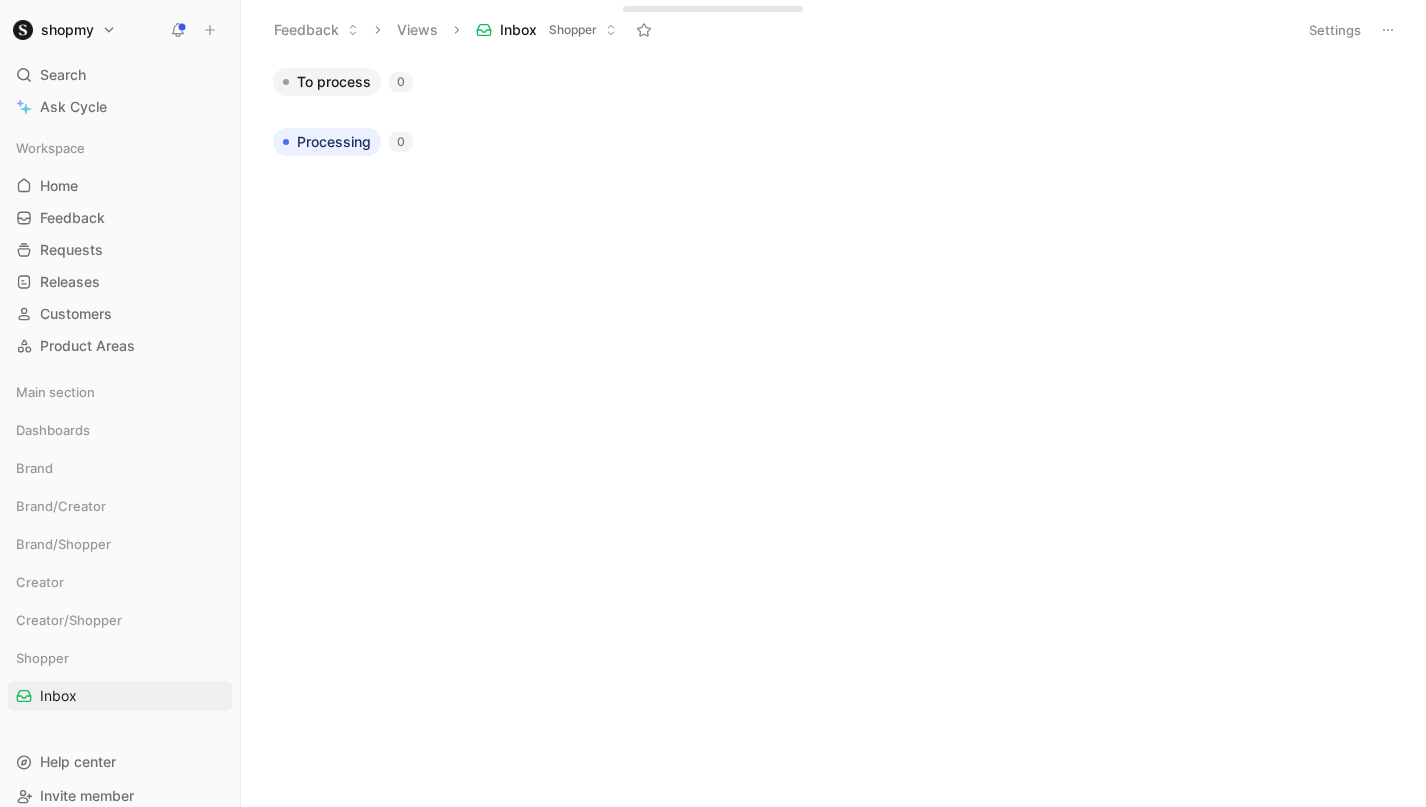 click on "To process 0" at bounding box center [833, 82] 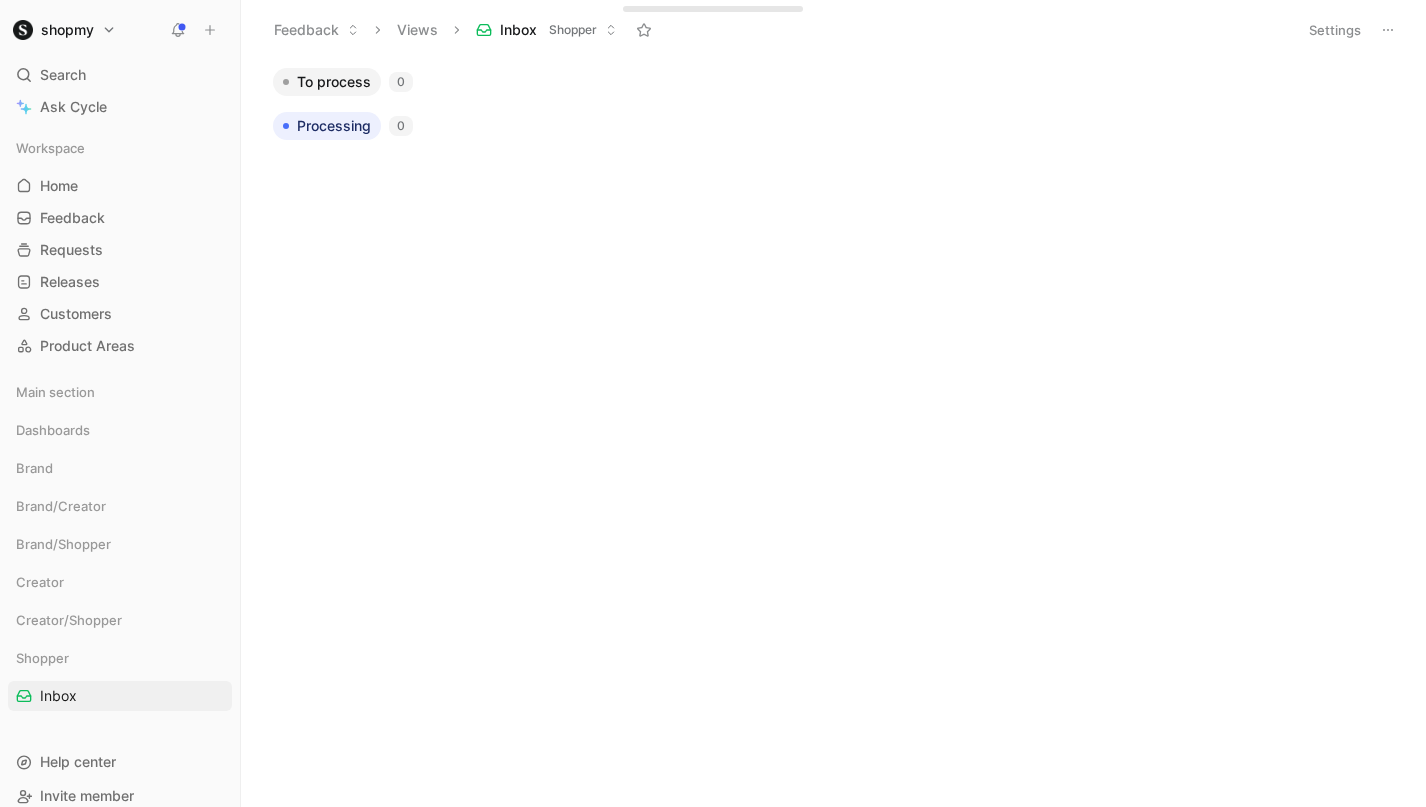 click on "To process 0" at bounding box center [833, 82] 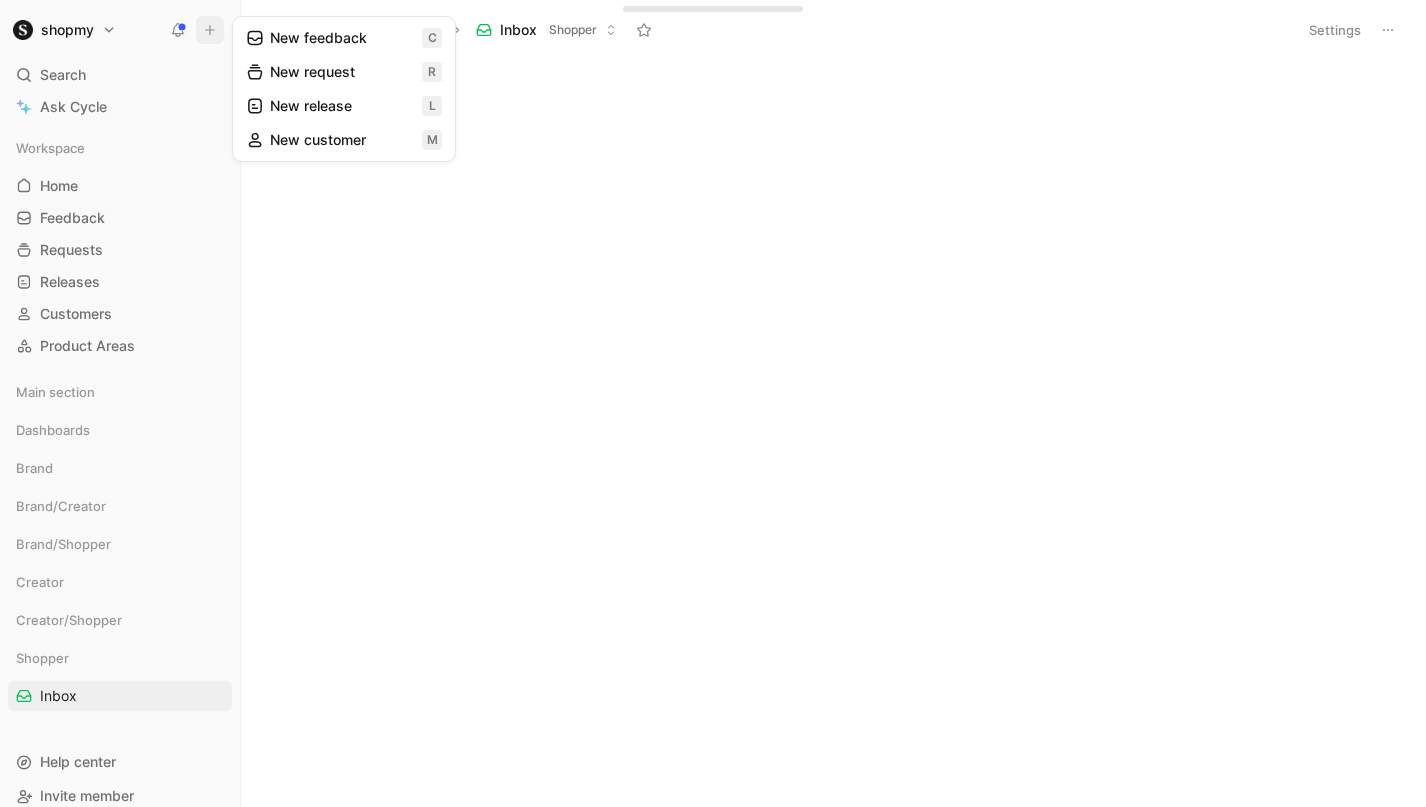 click on "New feedback c" at bounding box center [344, 38] 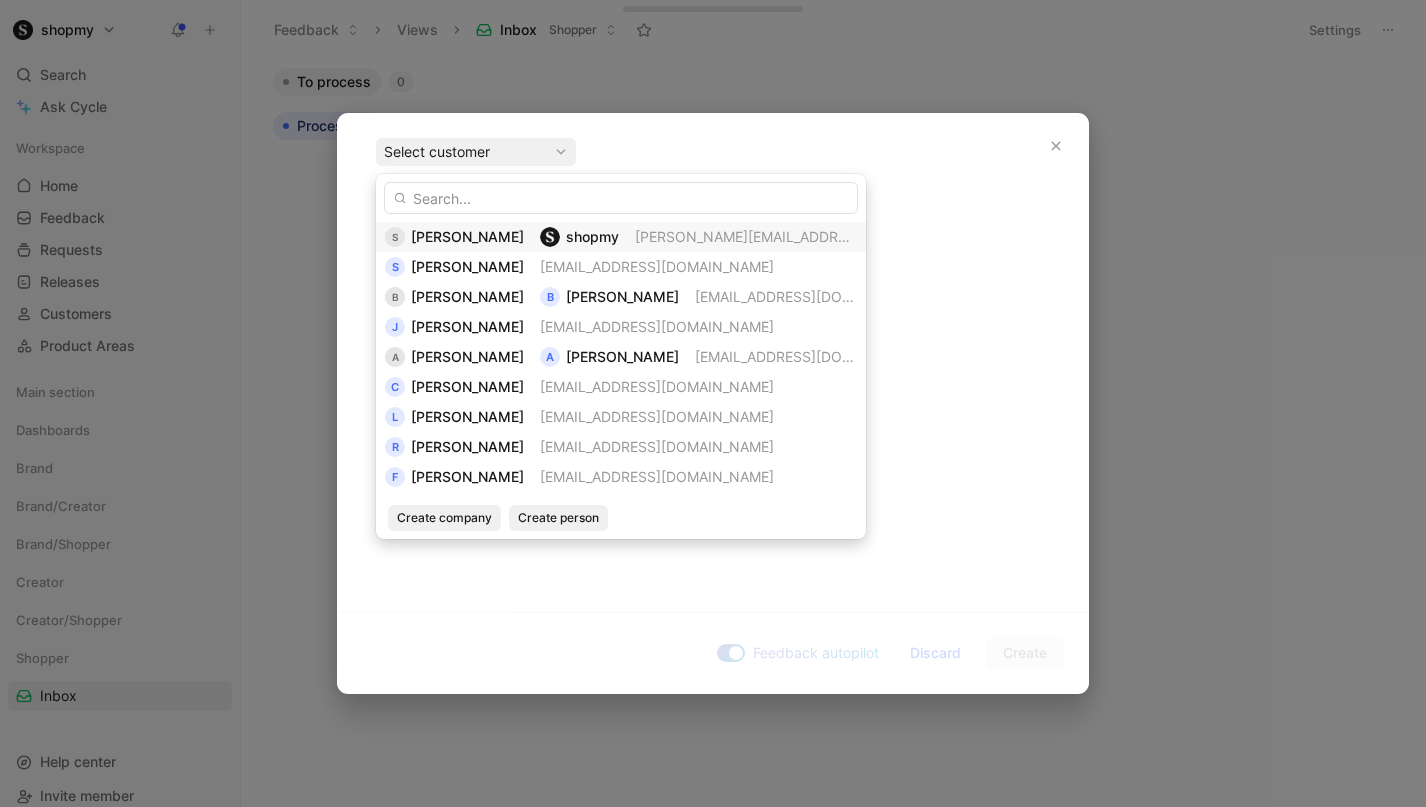 click on "[PERSON_NAME]" at bounding box center [467, 236] 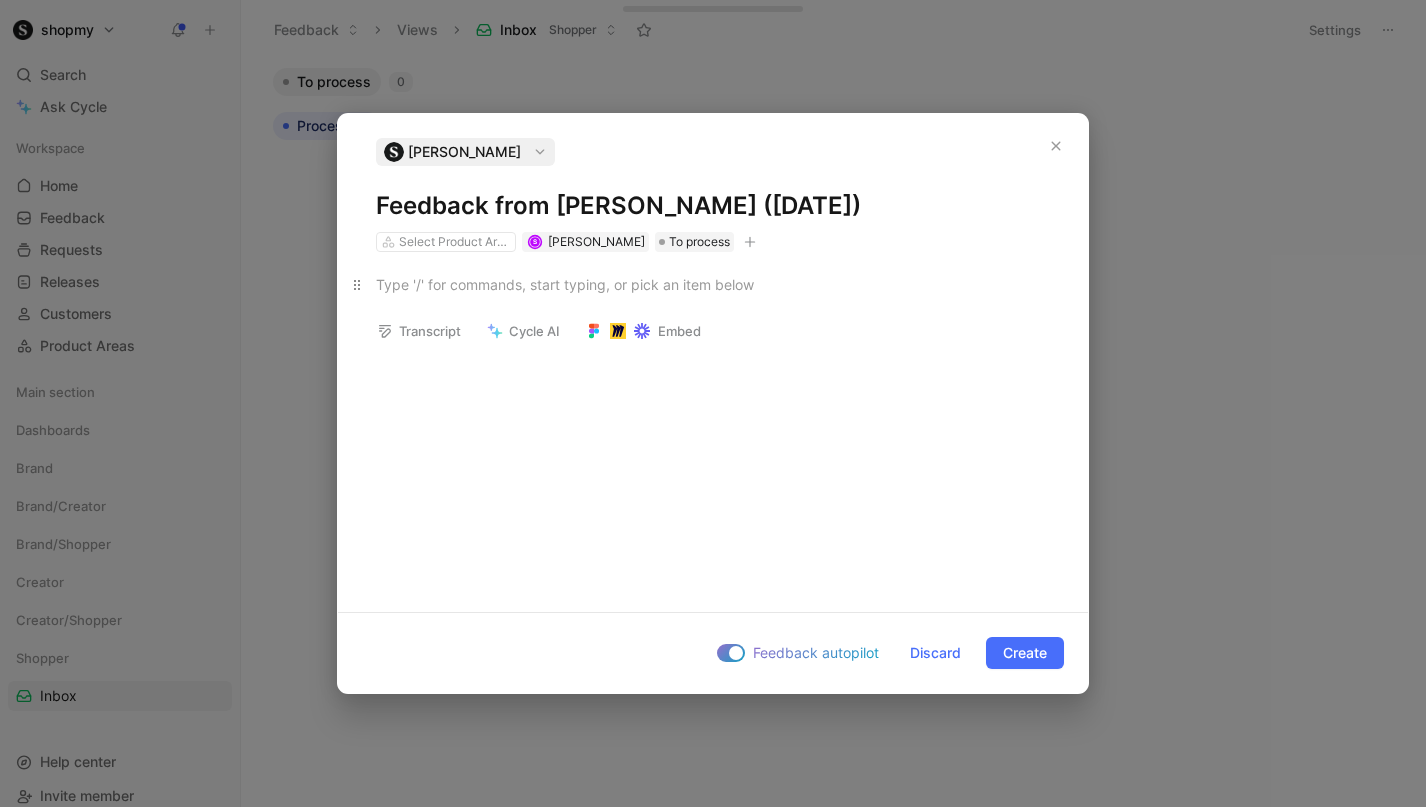 click at bounding box center (713, 284) 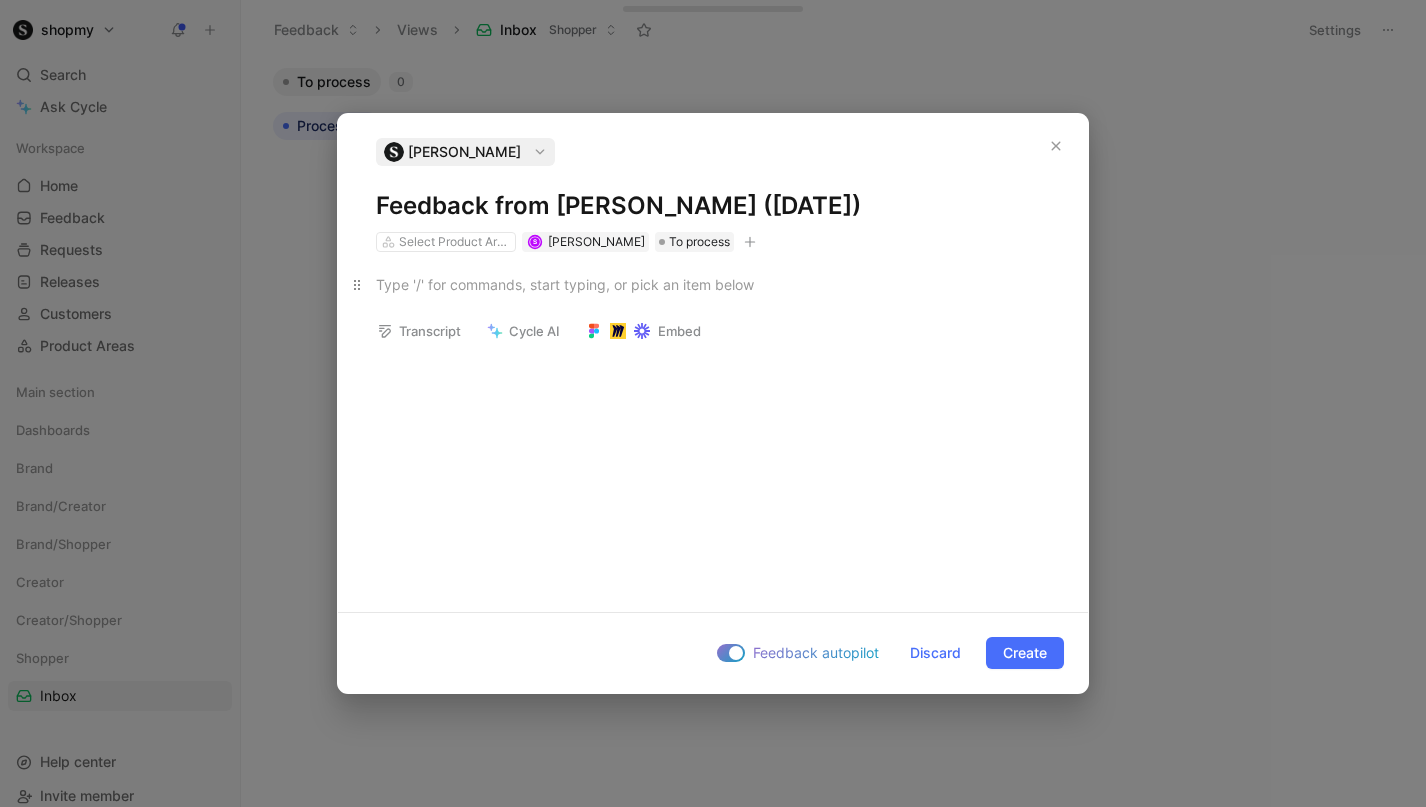 type 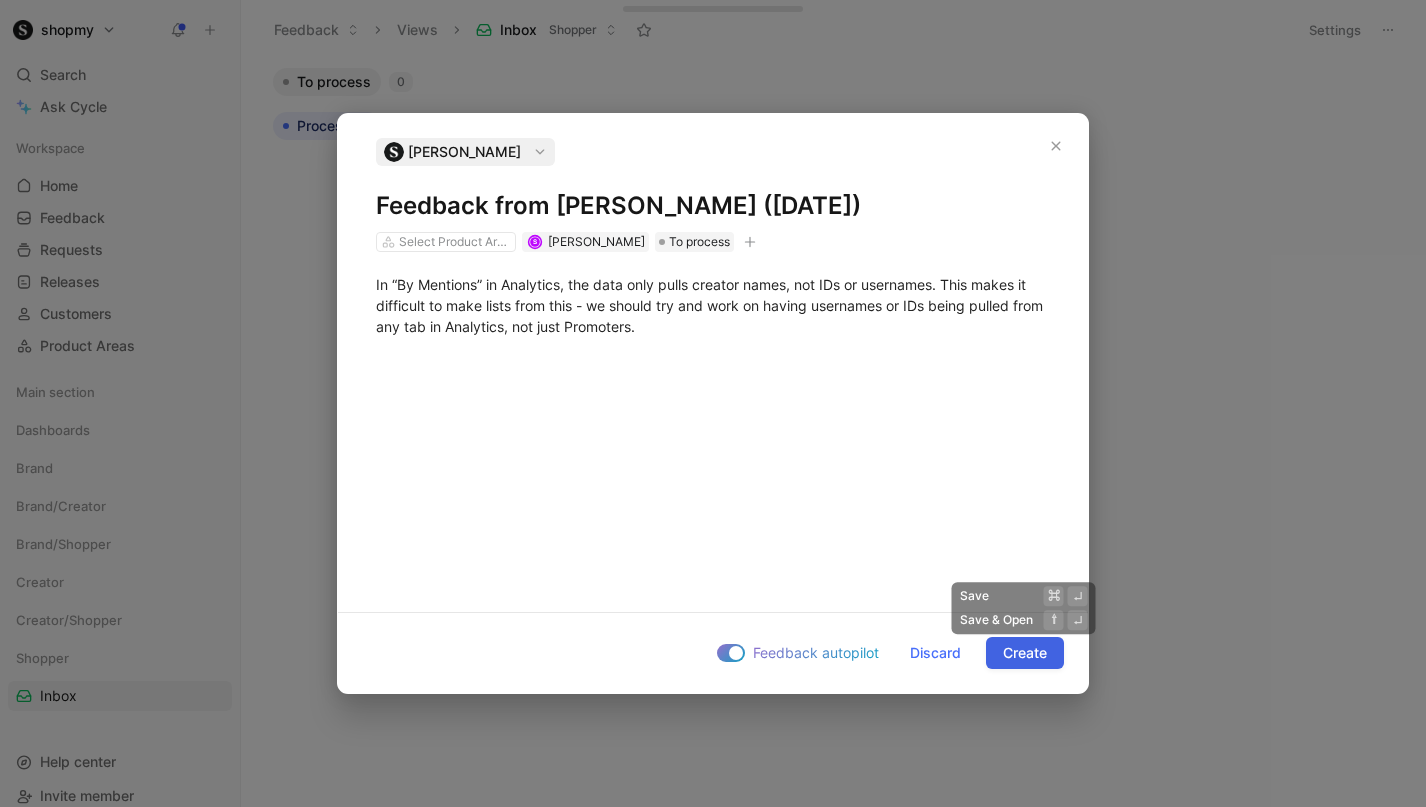 click on "Create" at bounding box center [1025, 653] 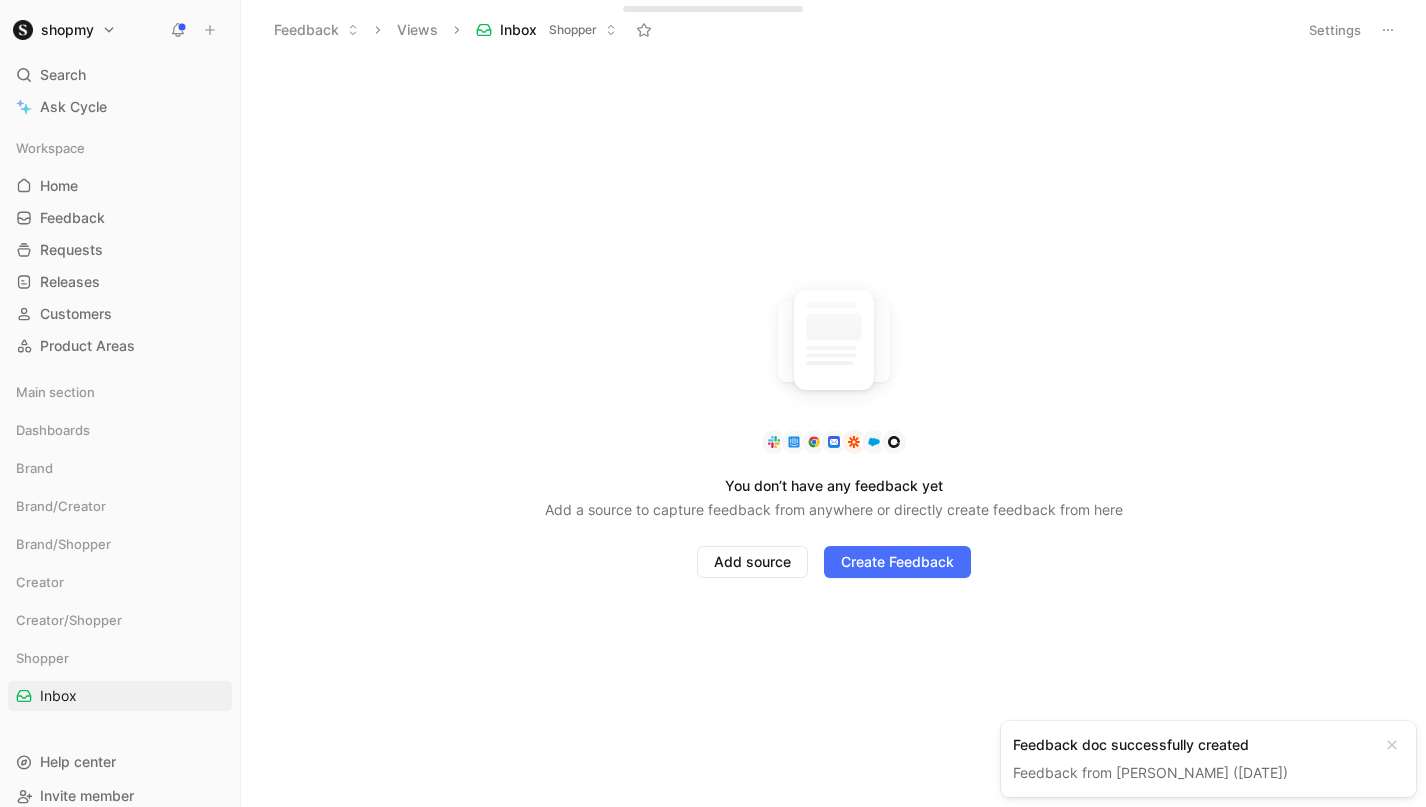 click on "Feedback doc successfully created" at bounding box center (1192, 745) 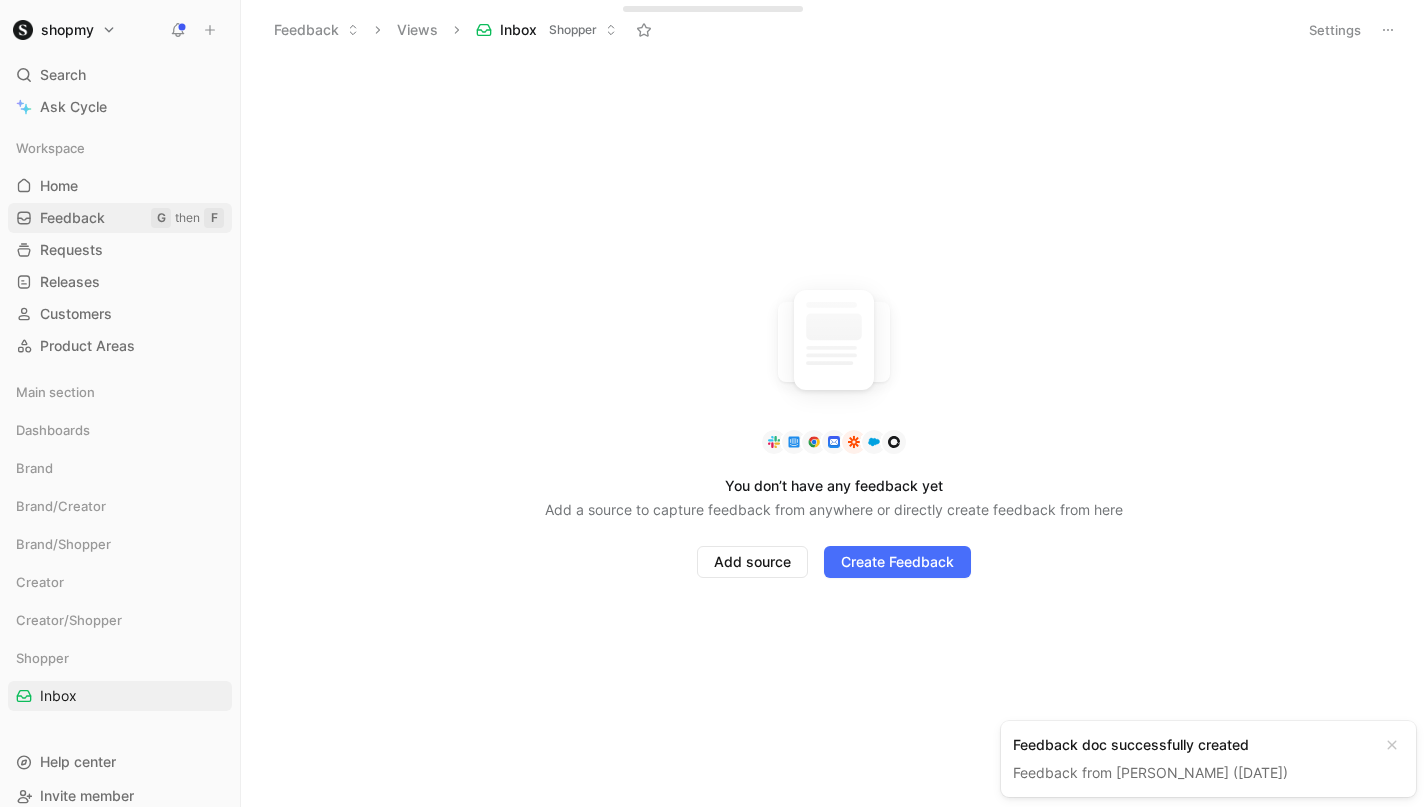 click on "Feedback G then F" at bounding box center (120, 218) 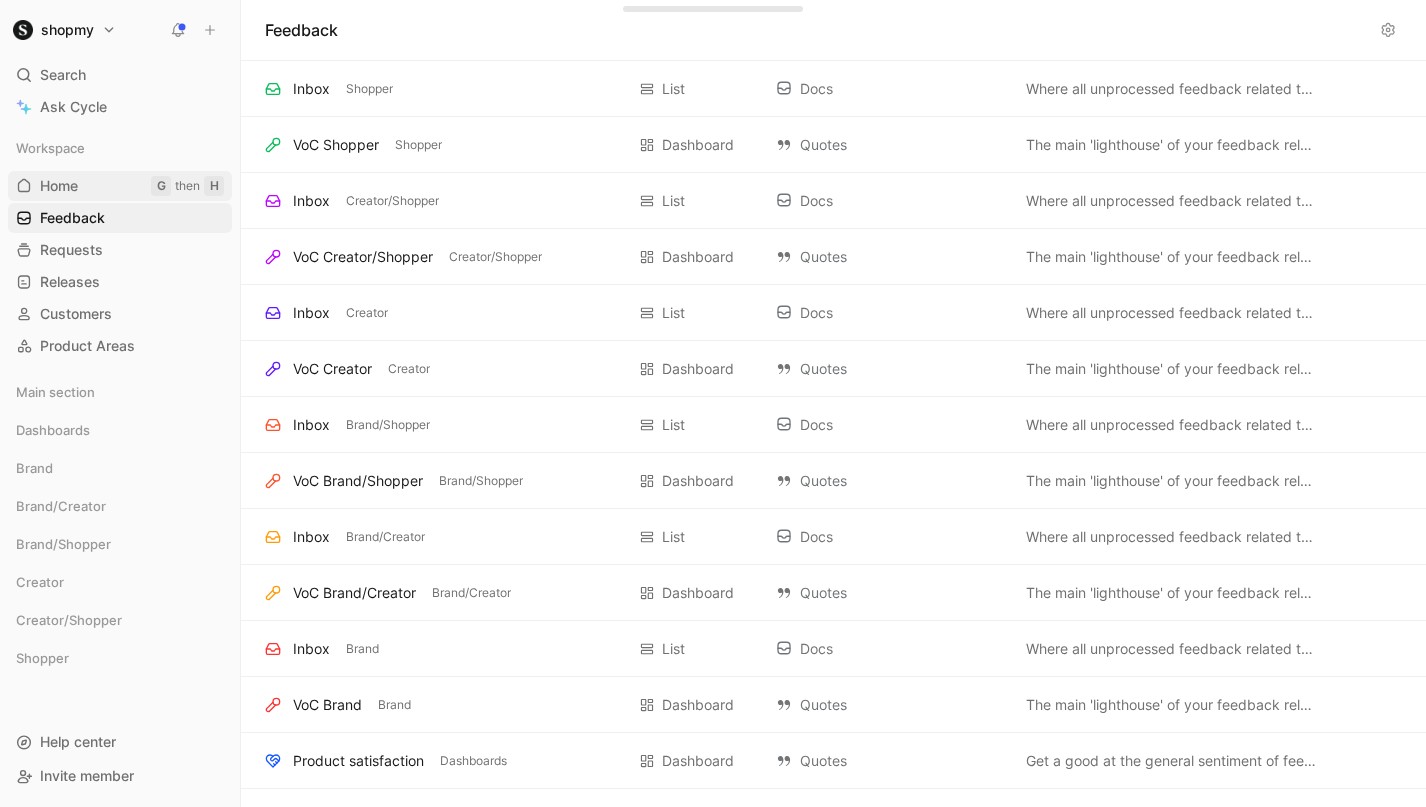 click on "Home" at bounding box center (59, 186) 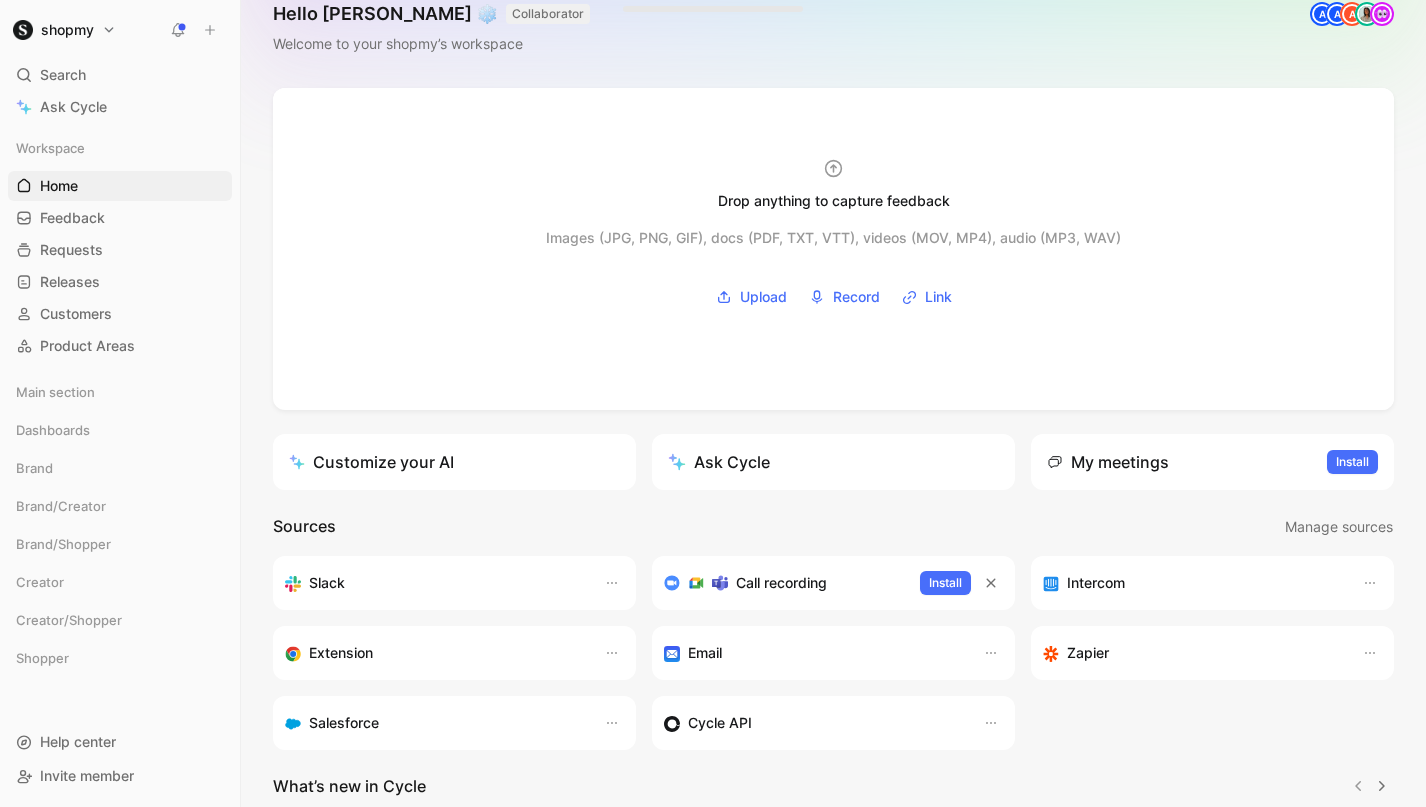 scroll, scrollTop: 0, scrollLeft: 0, axis: both 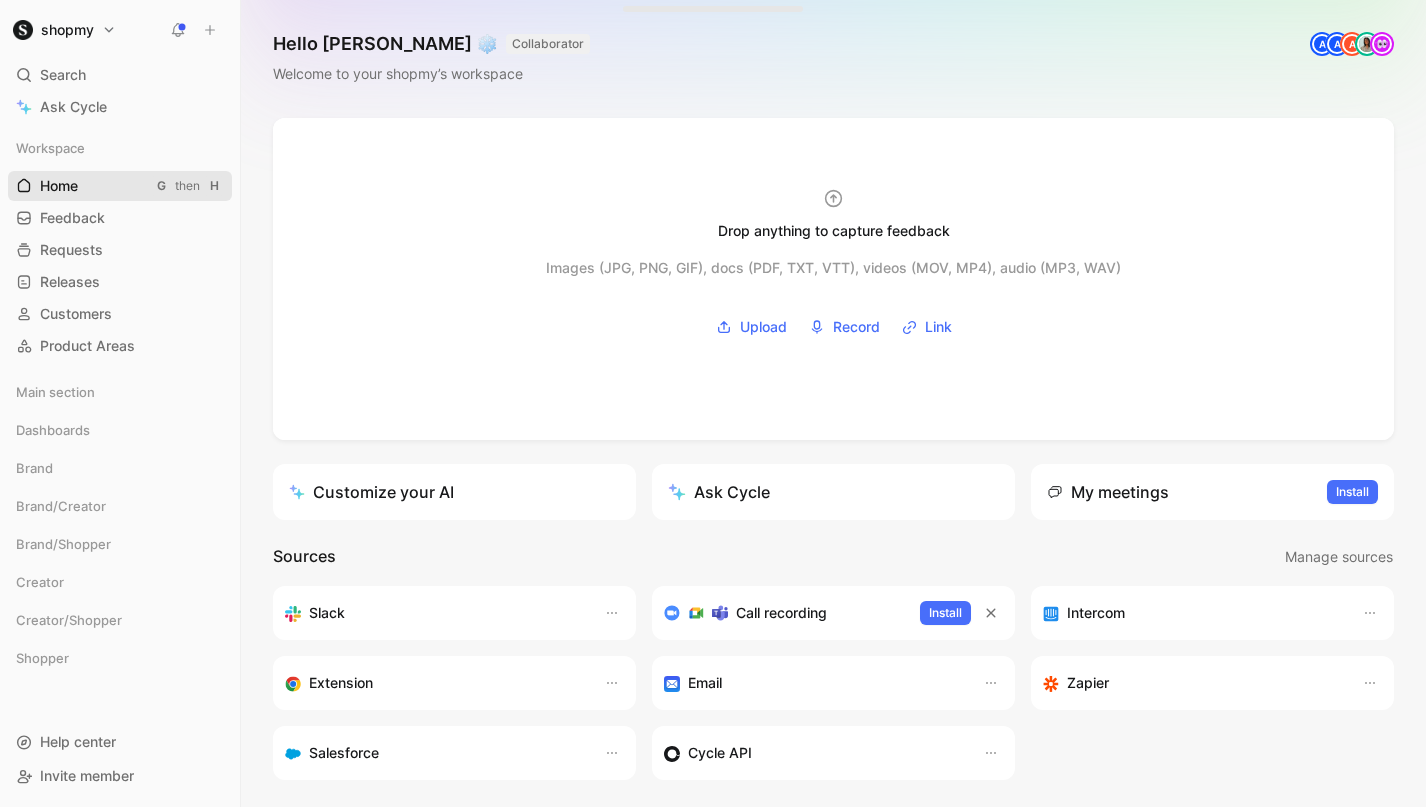 click on "Home G then H" at bounding box center [120, 186] 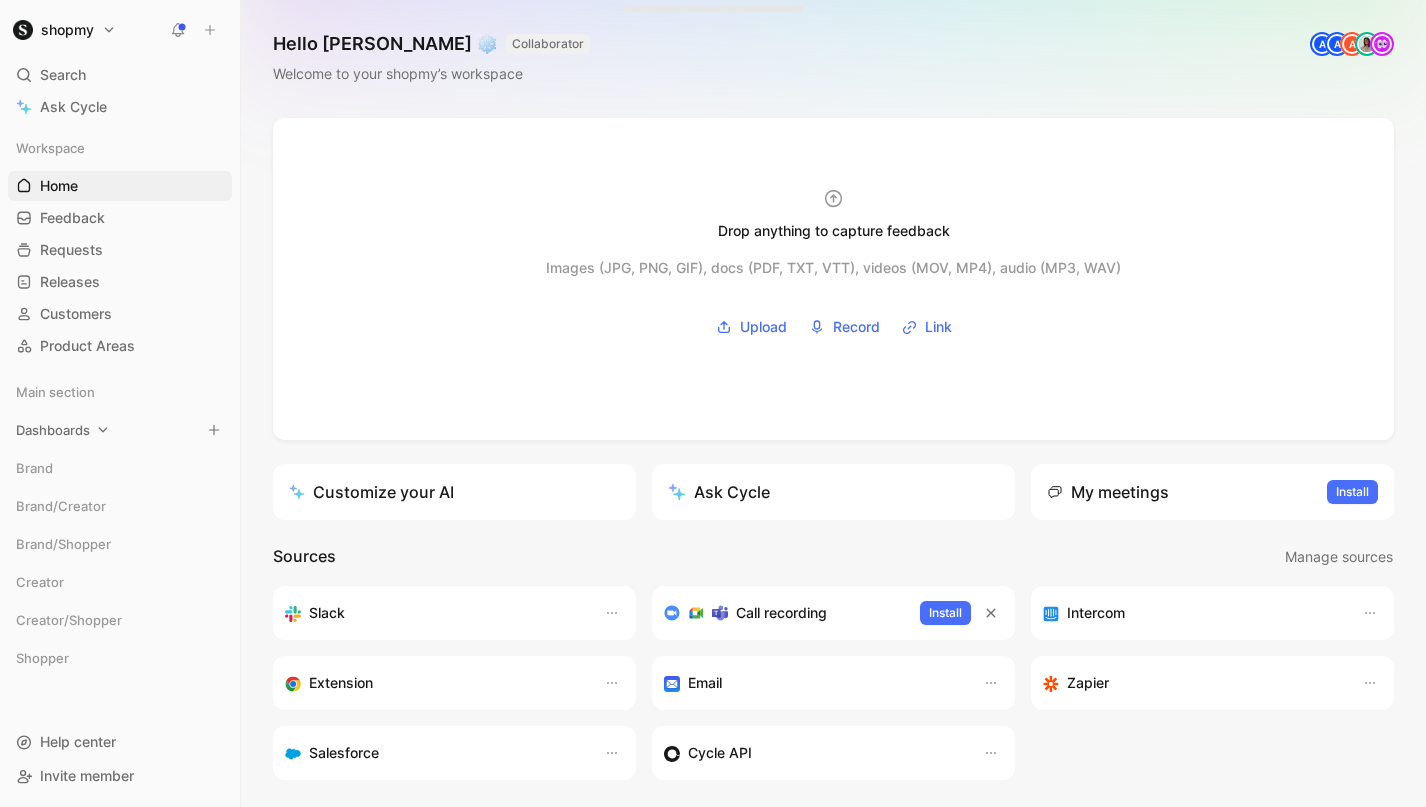 click on "Dashboards" at bounding box center [120, 430] 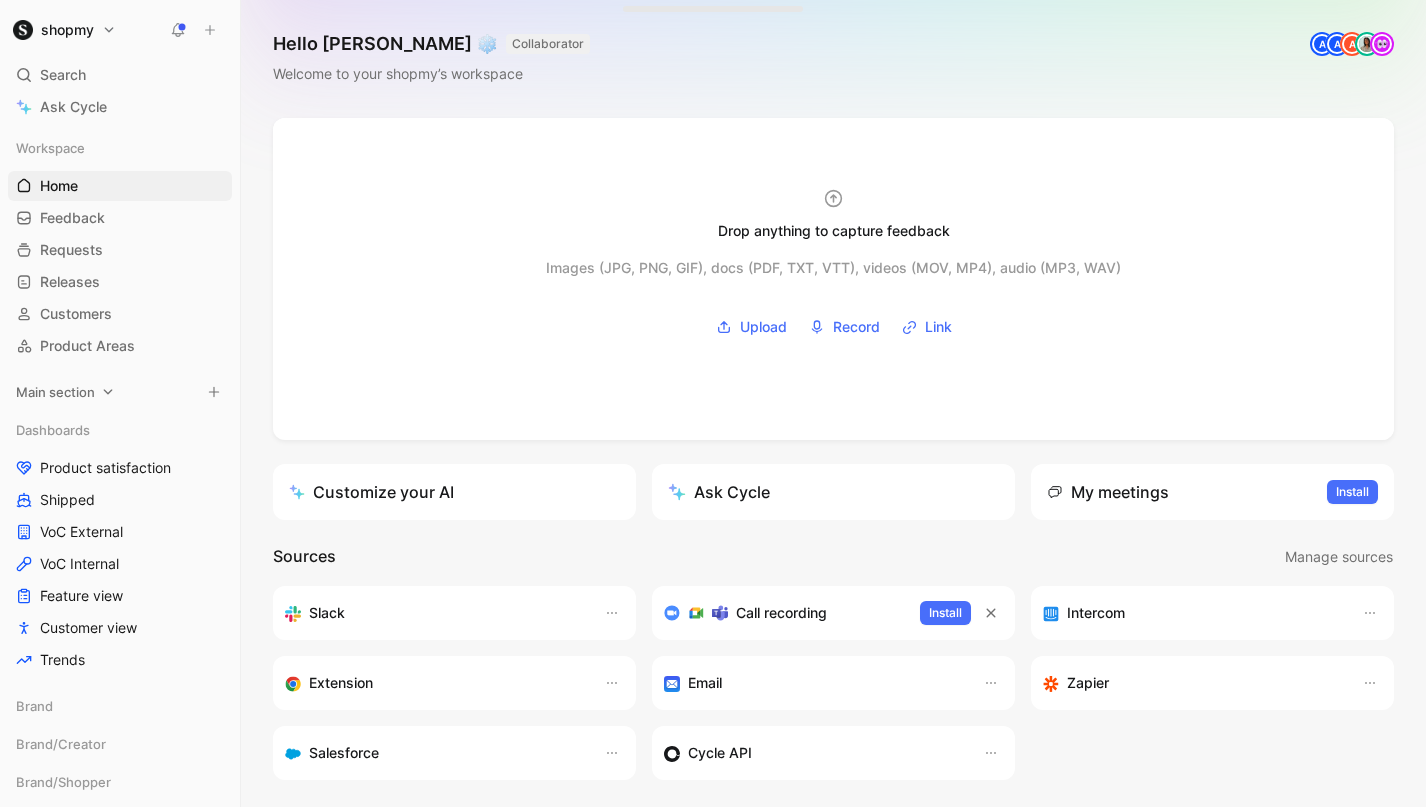 click 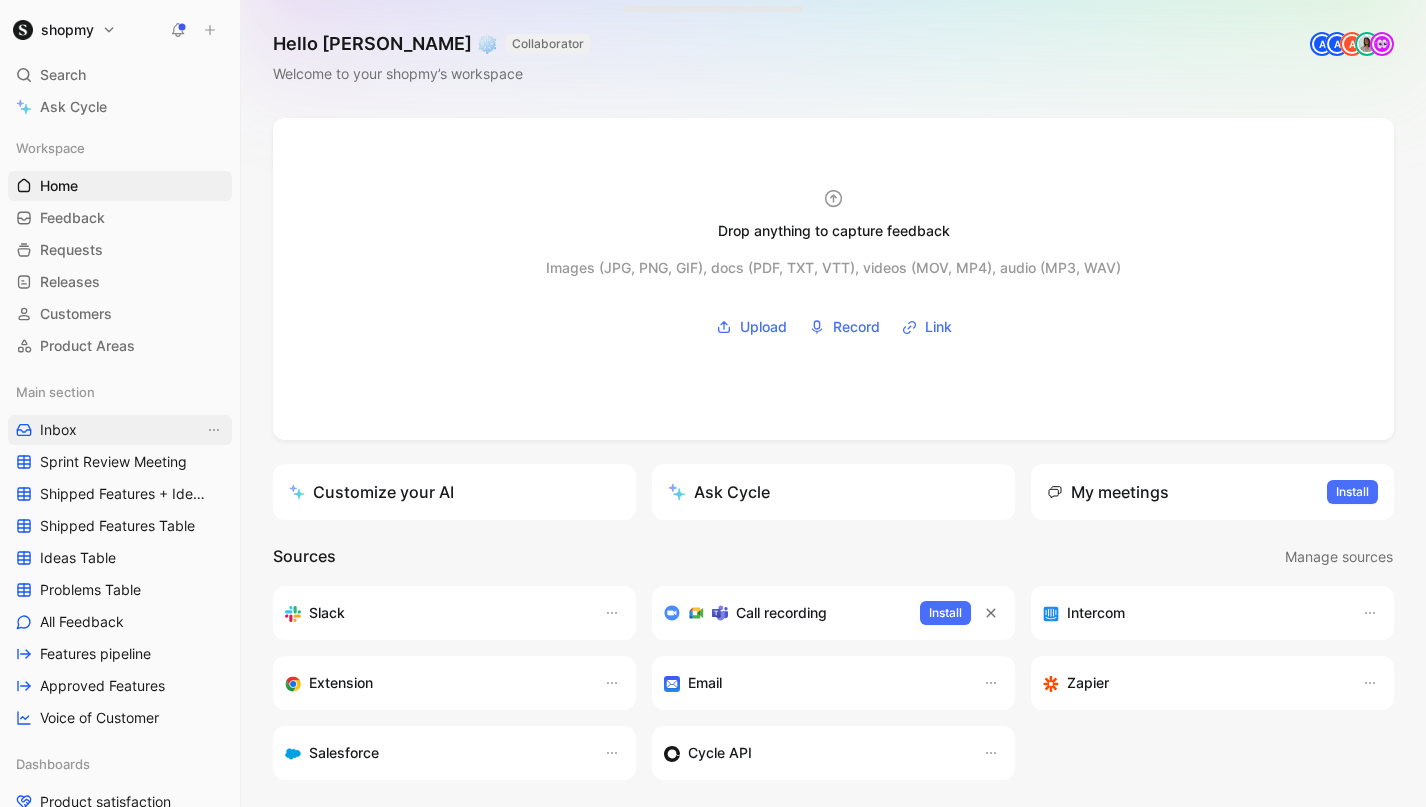 click on "Inbox" at bounding box center [120, 430] 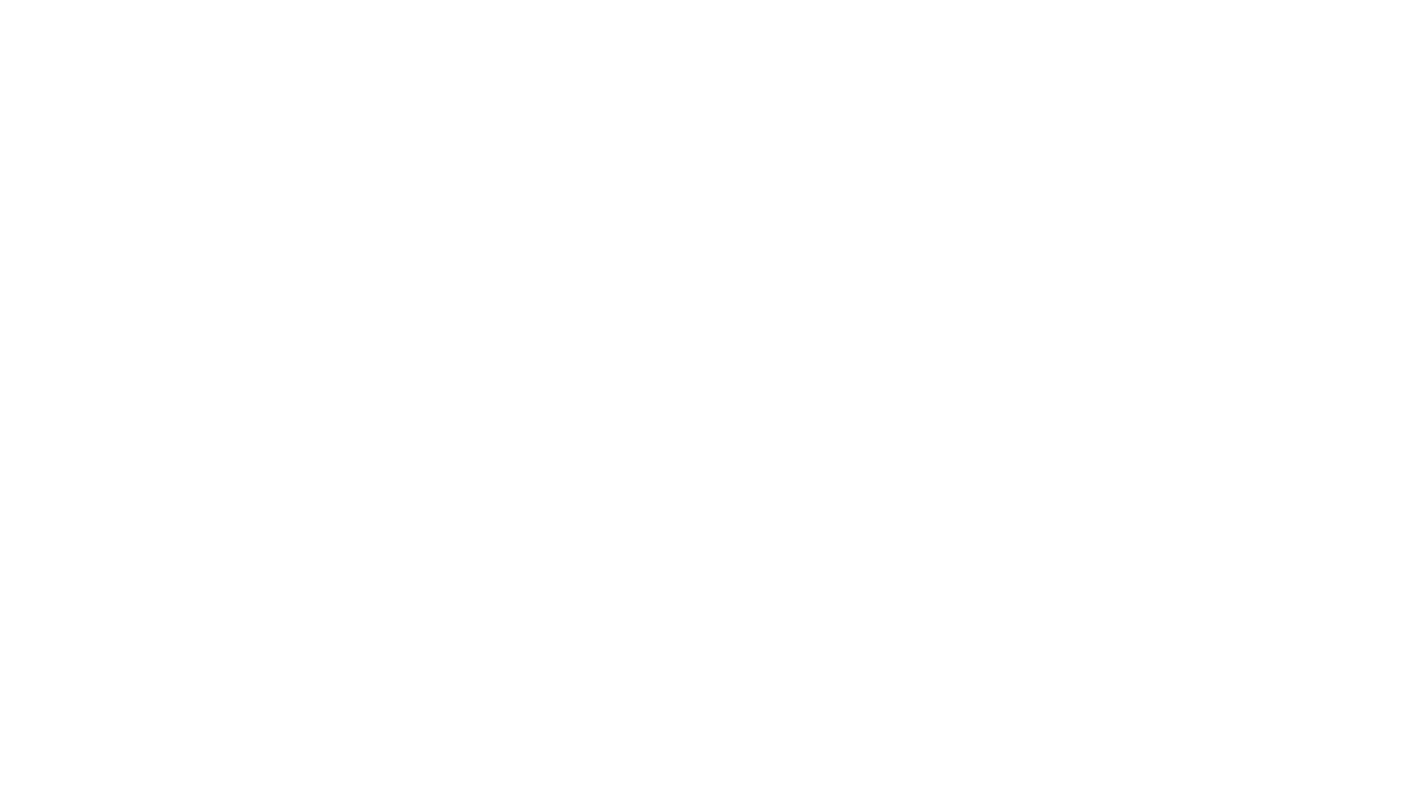 scroll, scrollTop: 0, scrollLeft: 0, axis: both 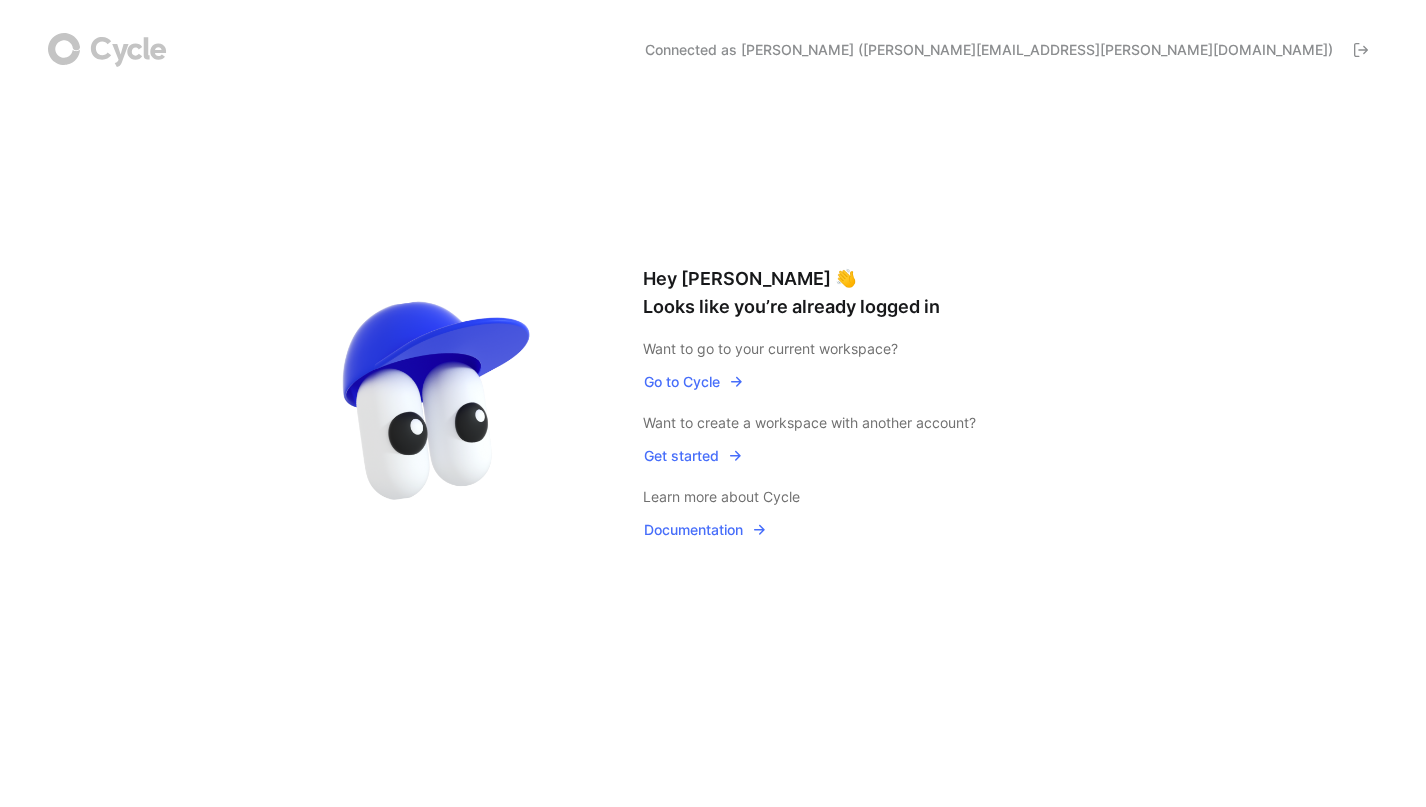click on "Go to Cycle" at bounding box center (694, 382) 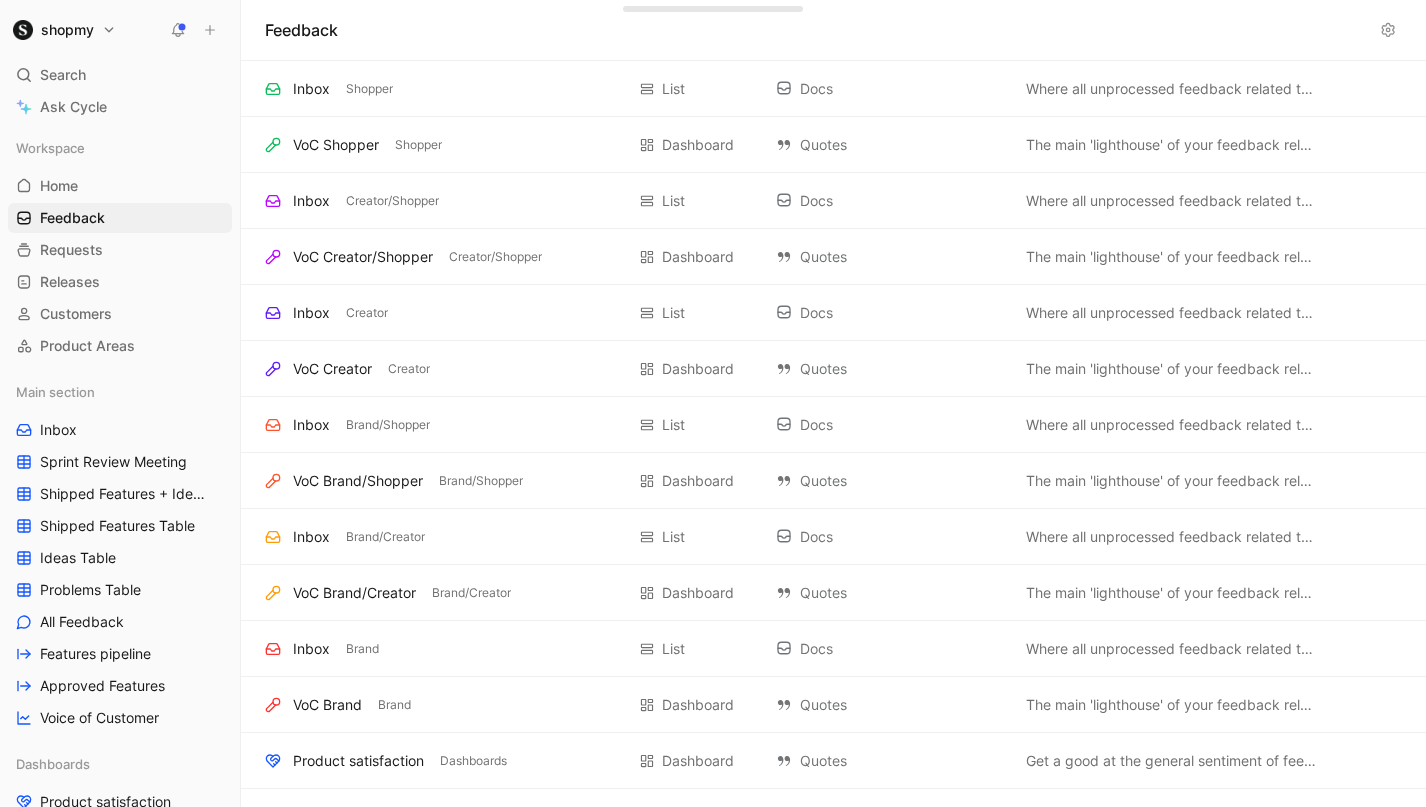 click 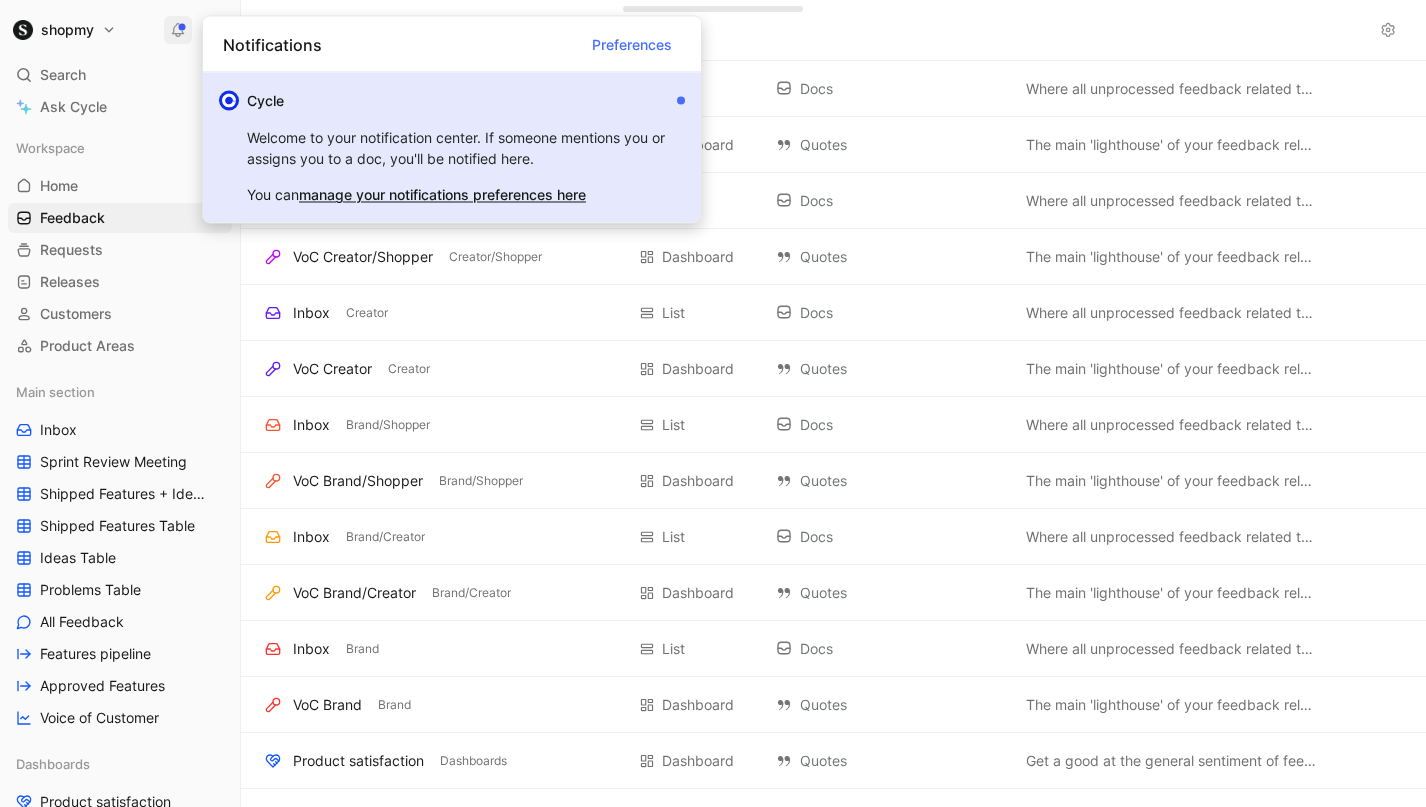 click on "Welcome to your notification center. If someone mentions you or assigns you to a doc, you'll be notified here." at bounding box center (458, 148) 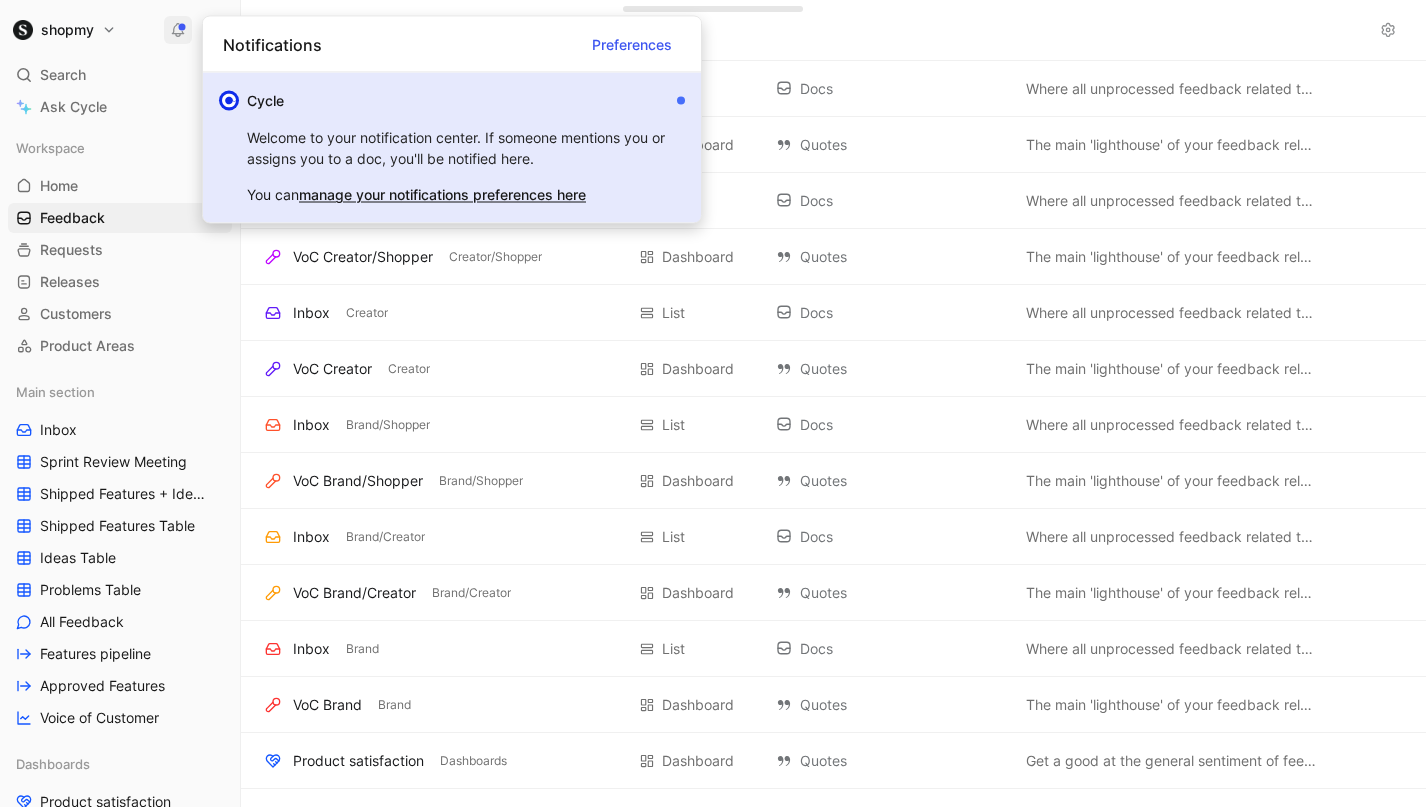 click on "Preferences" at bounding box center (632, 44) 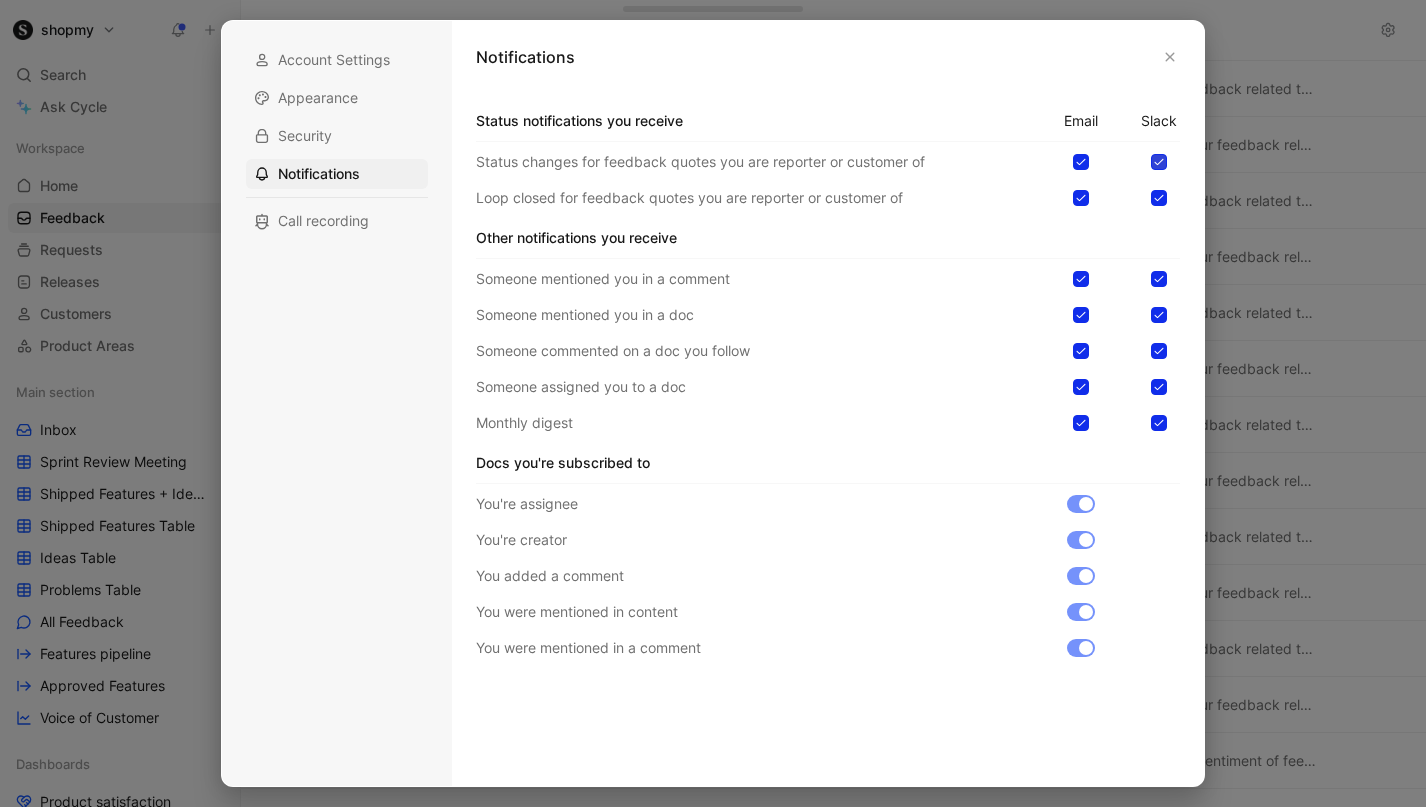 click 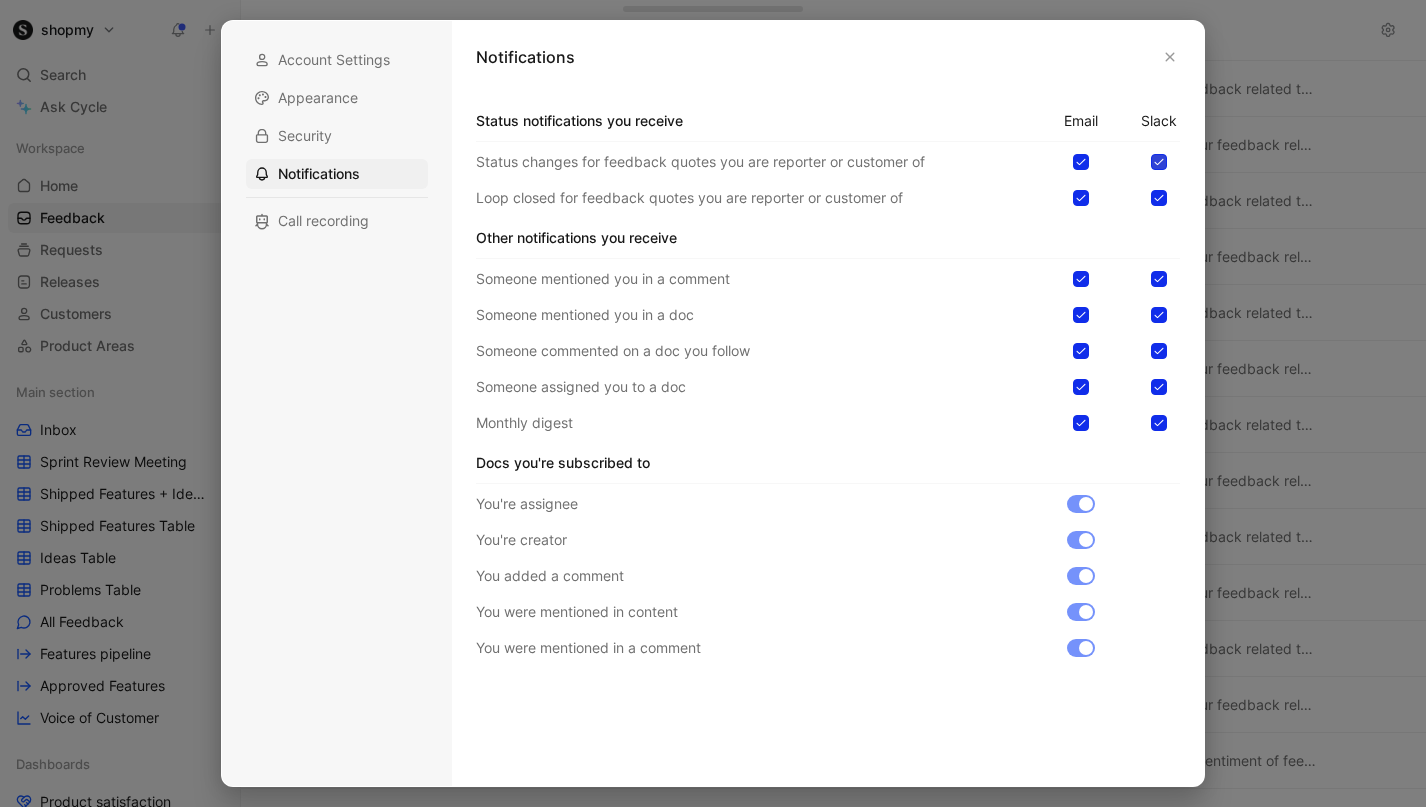 click at bounding box center [1151, 154] 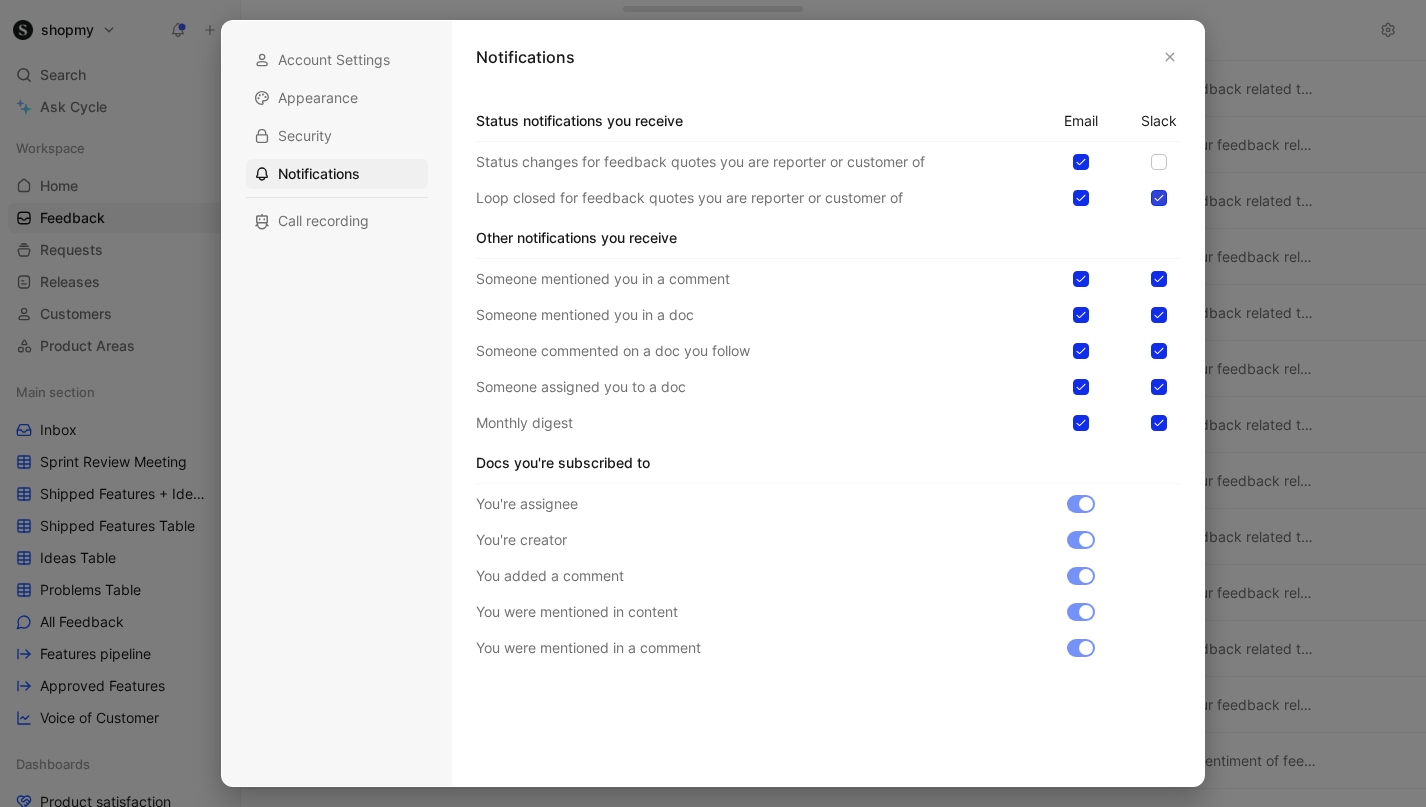 click 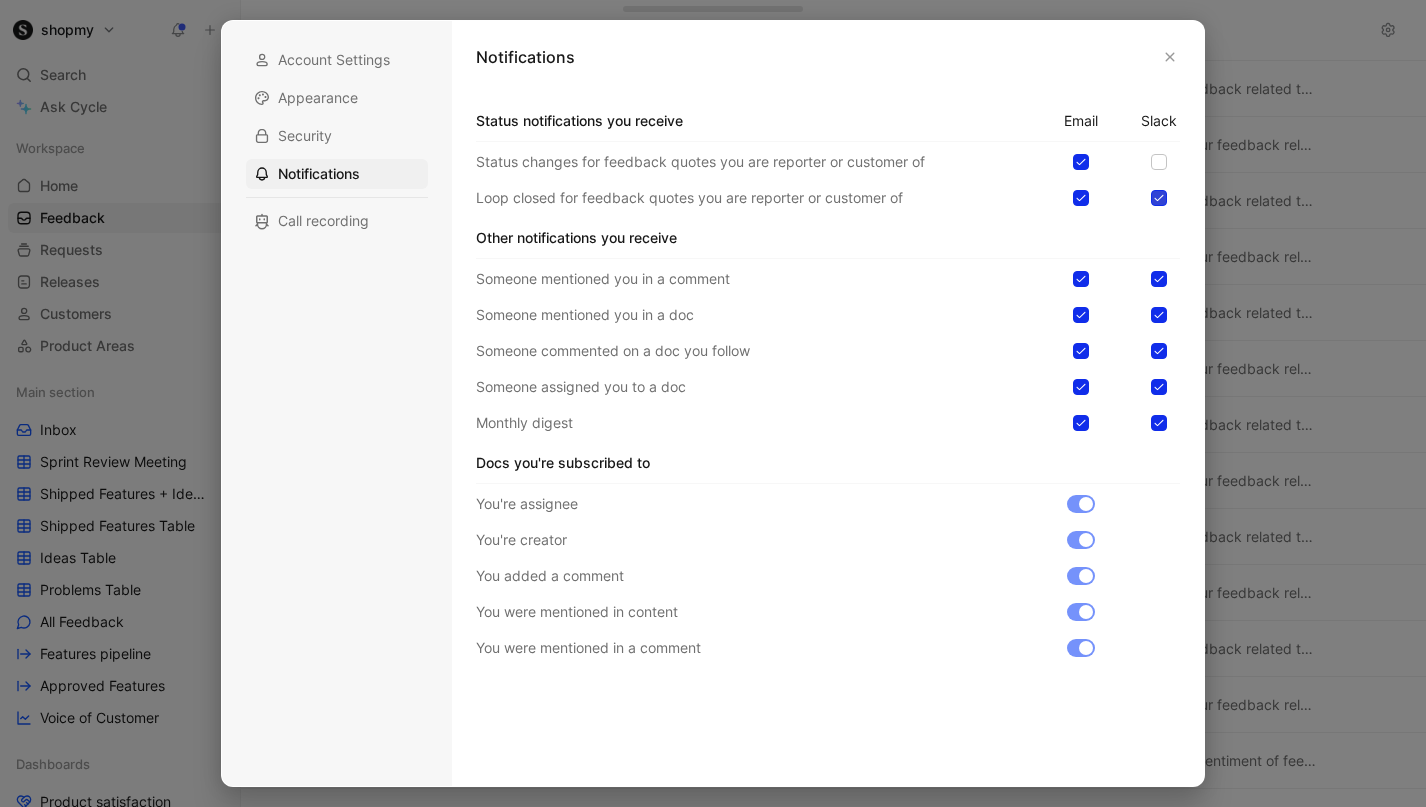 click at bounding box center (1151, 190) 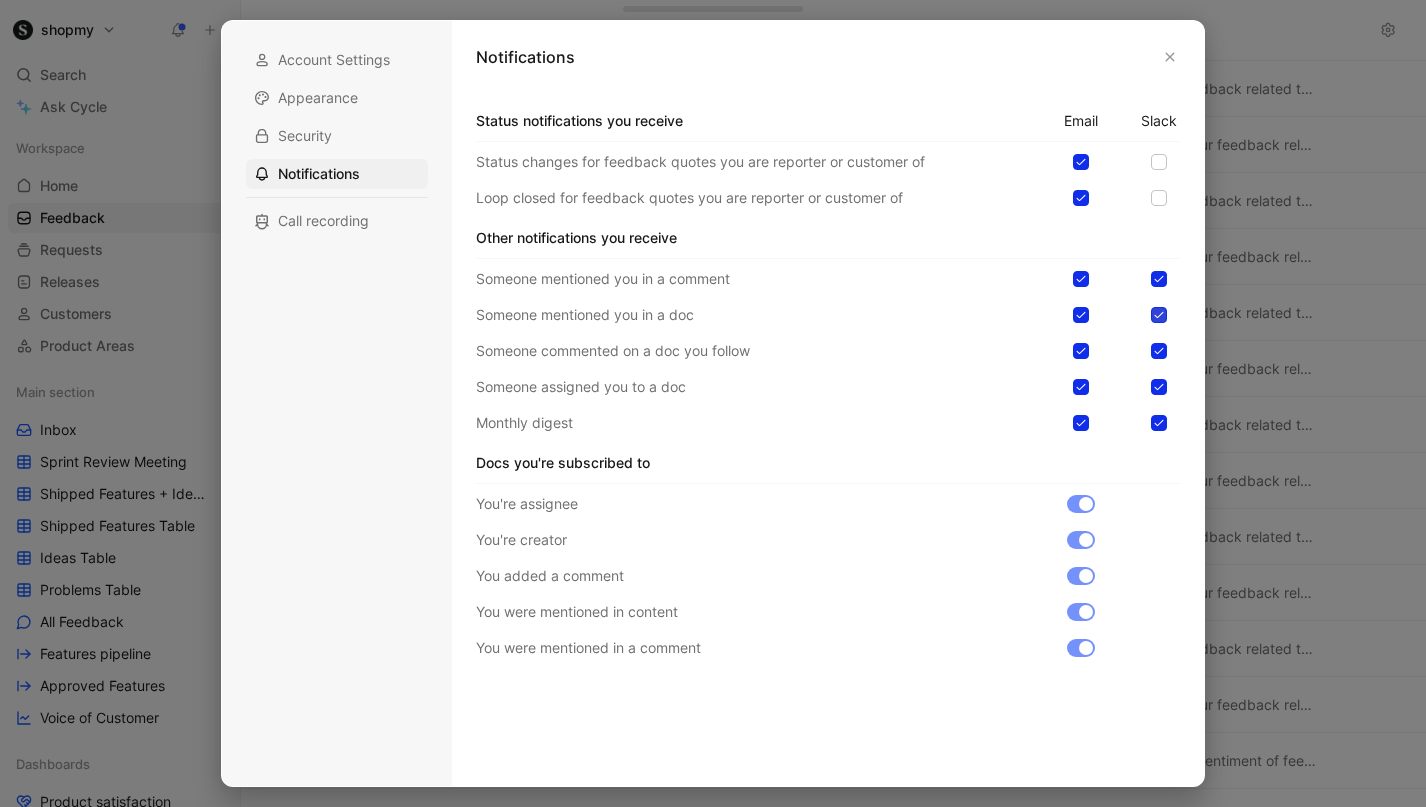 click 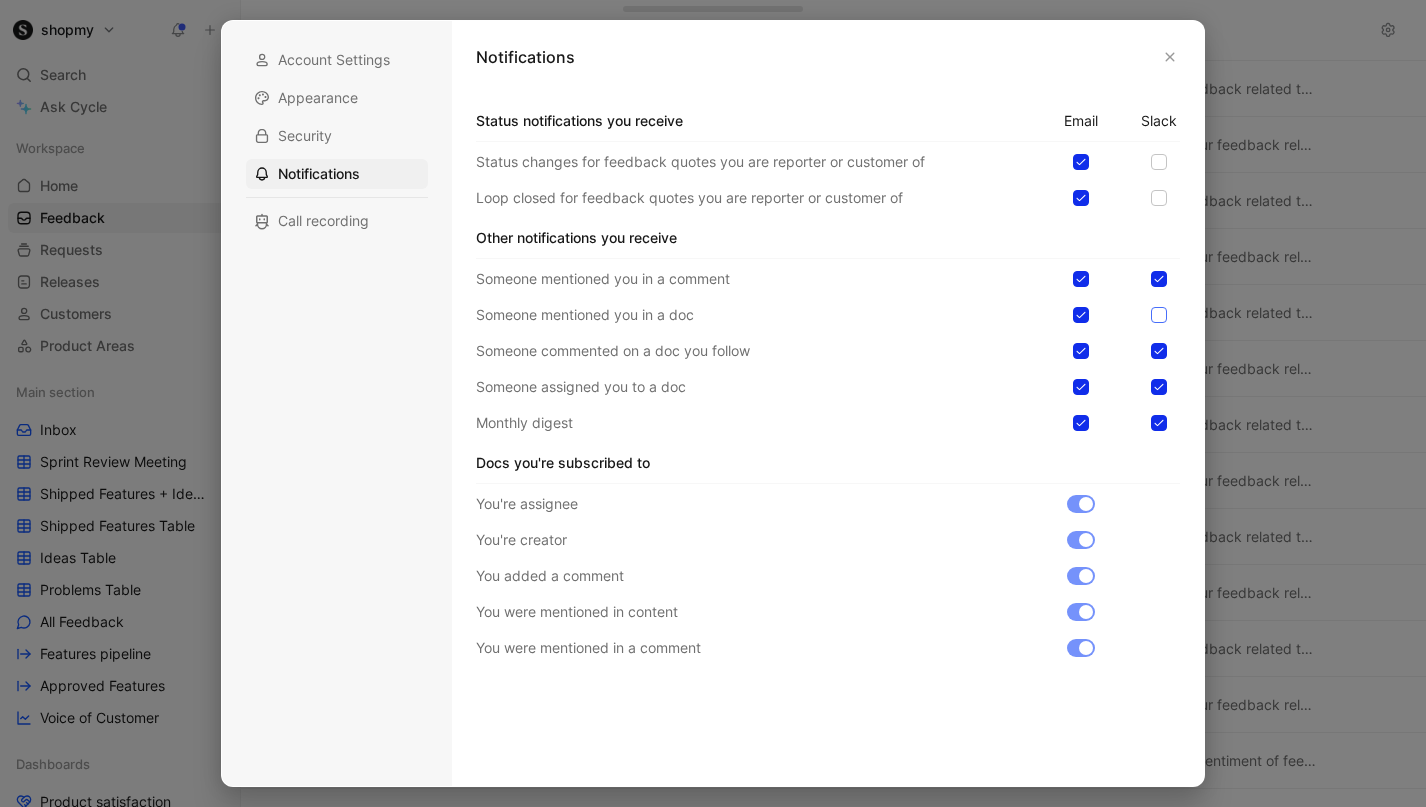 click 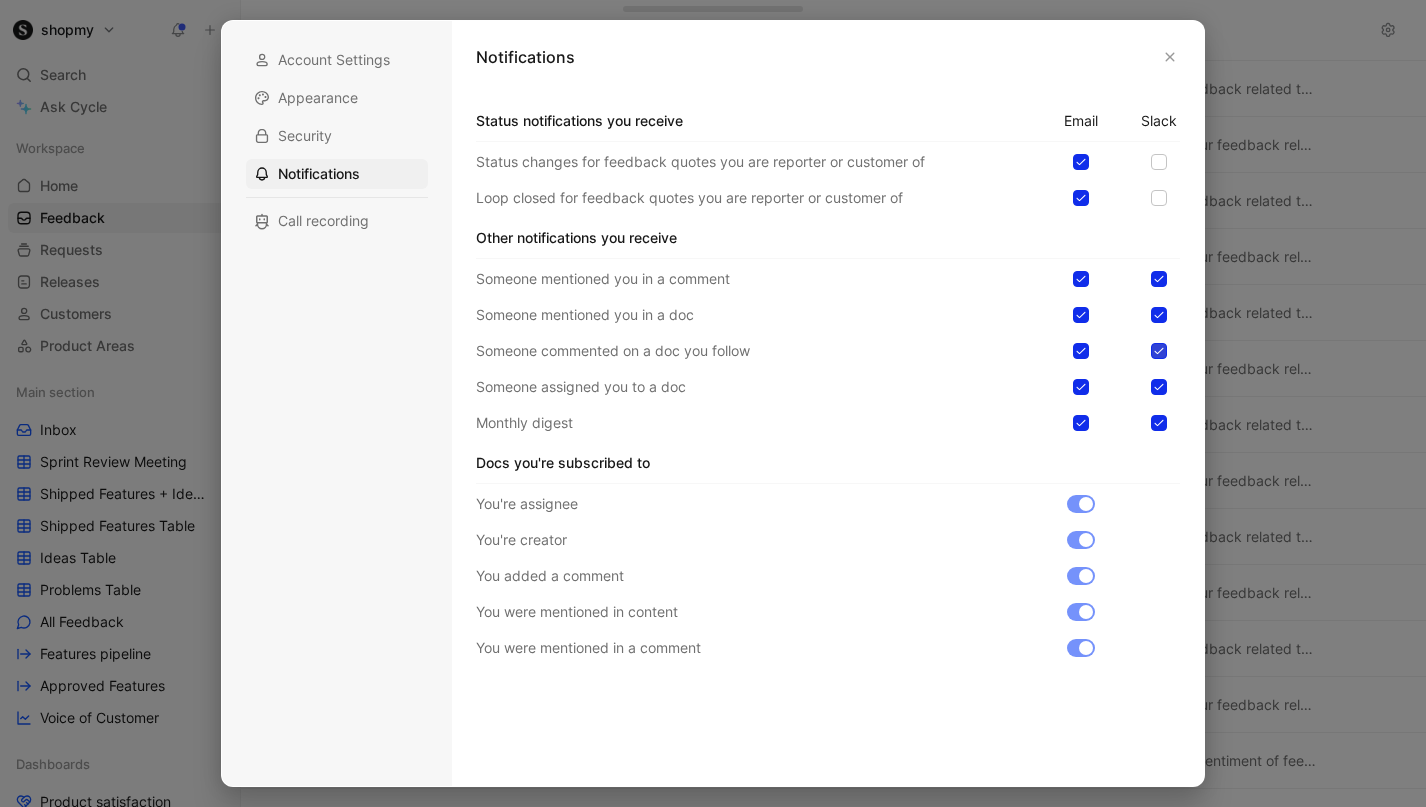 click at bounding box center (1159, 351) 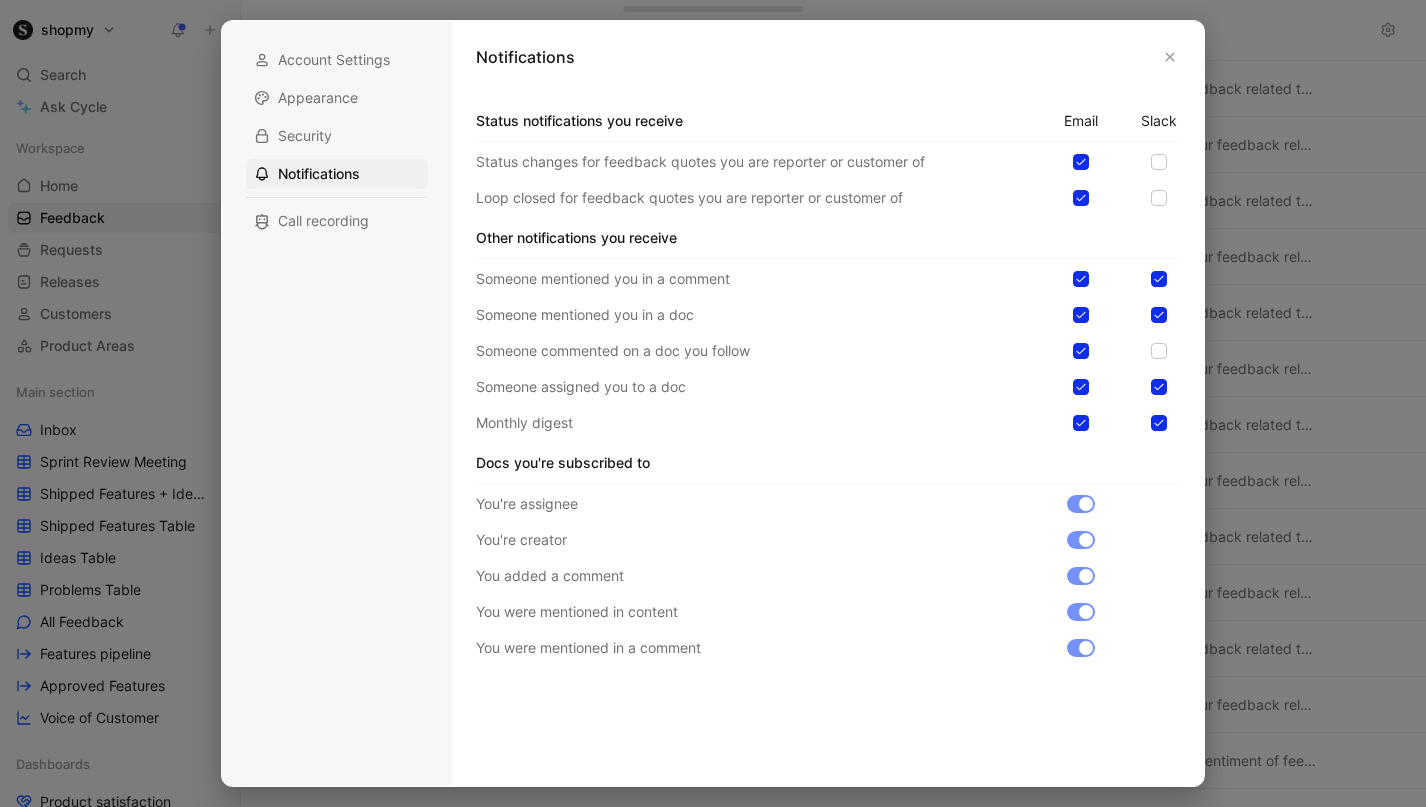 click on "Someone mentioned you in a comment Someone mentioned you in a doc Someone commented on a doc you follow Someone assigned you to a doc Monthly digest" at bounding box center (828, 351) 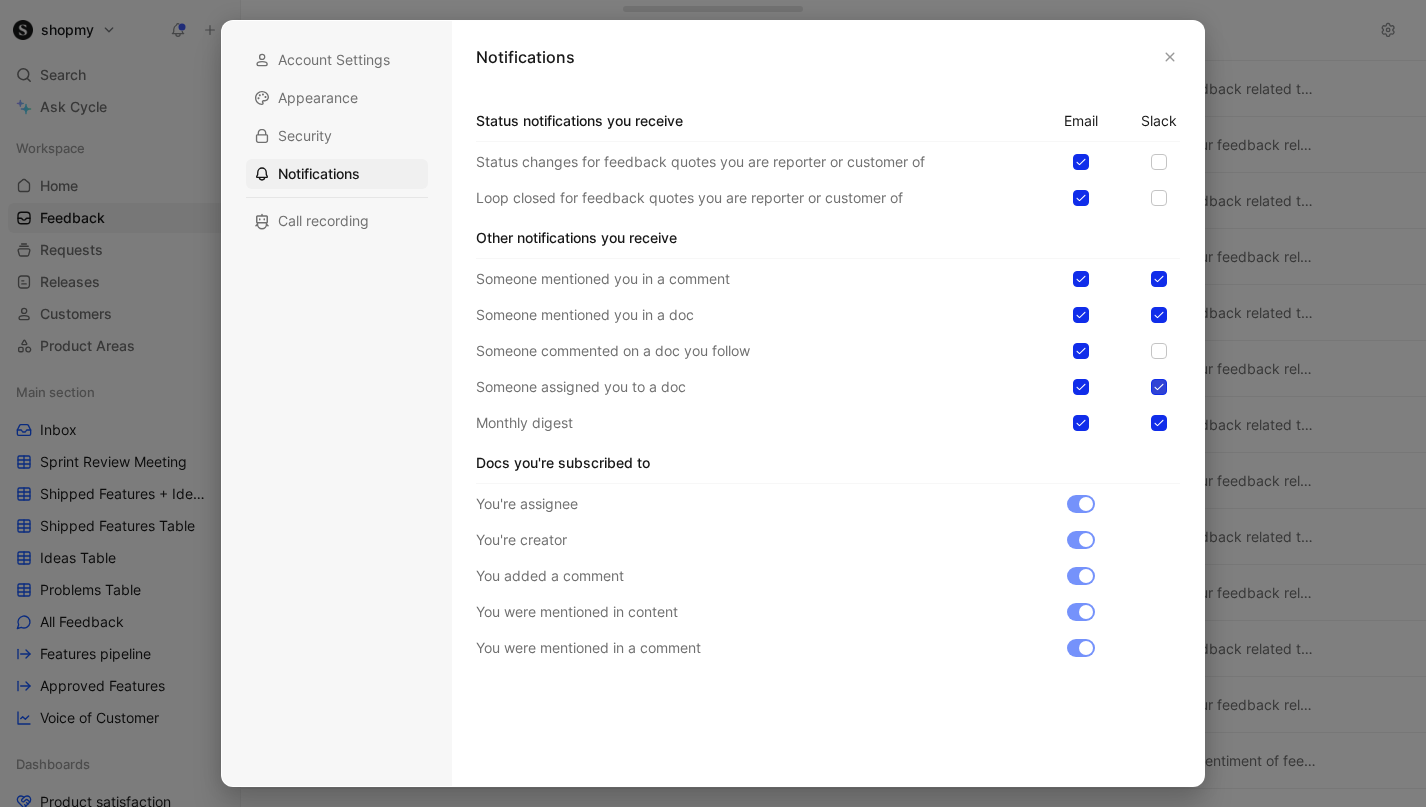 click 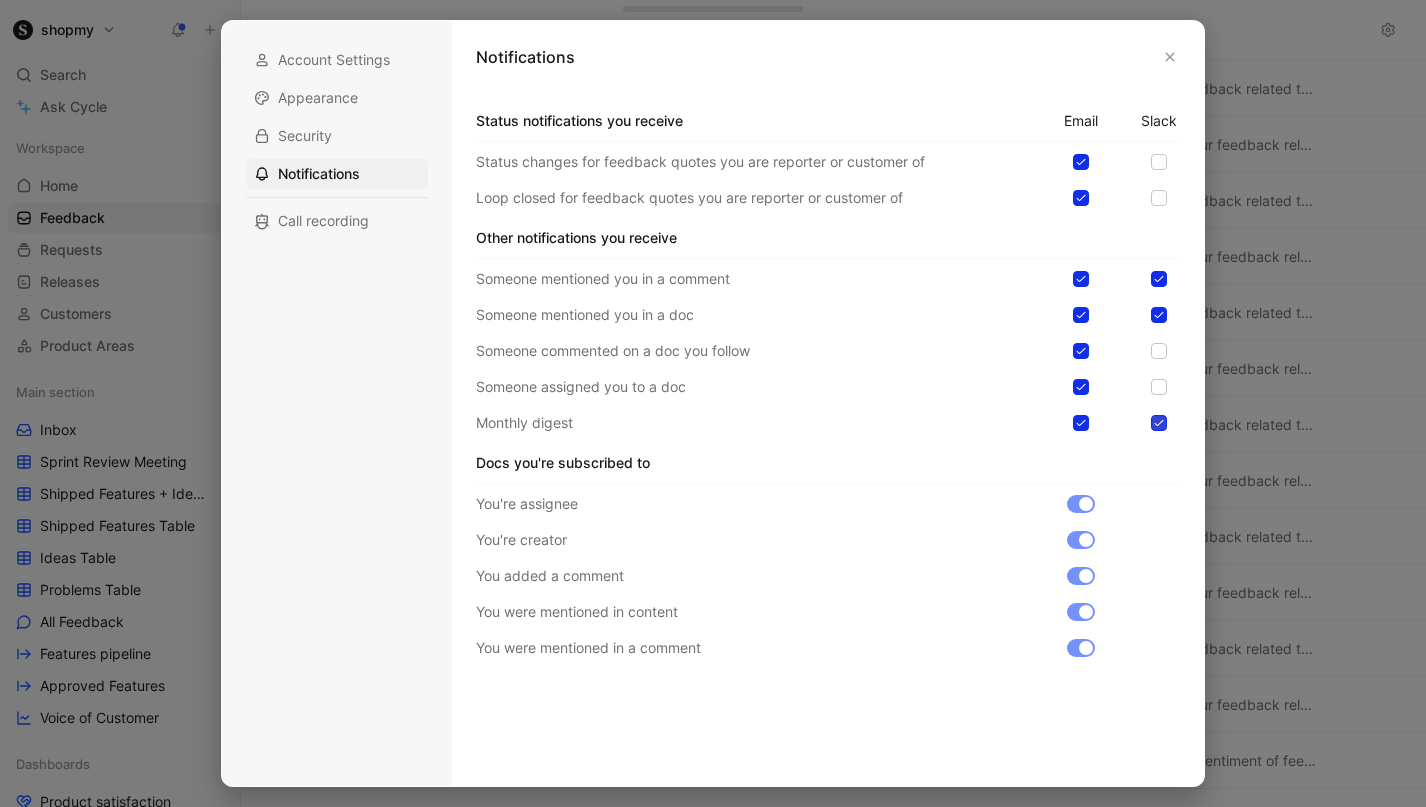 click 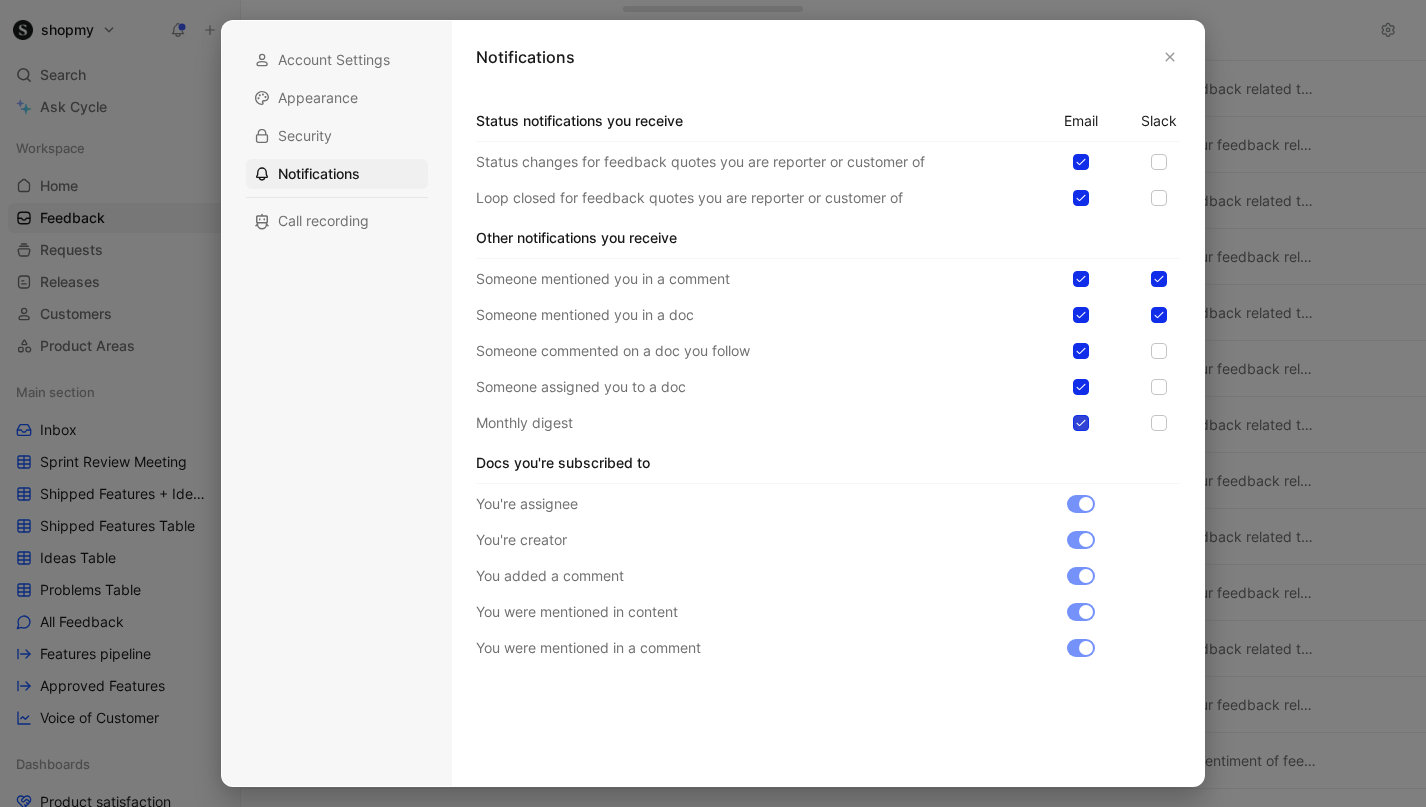 click 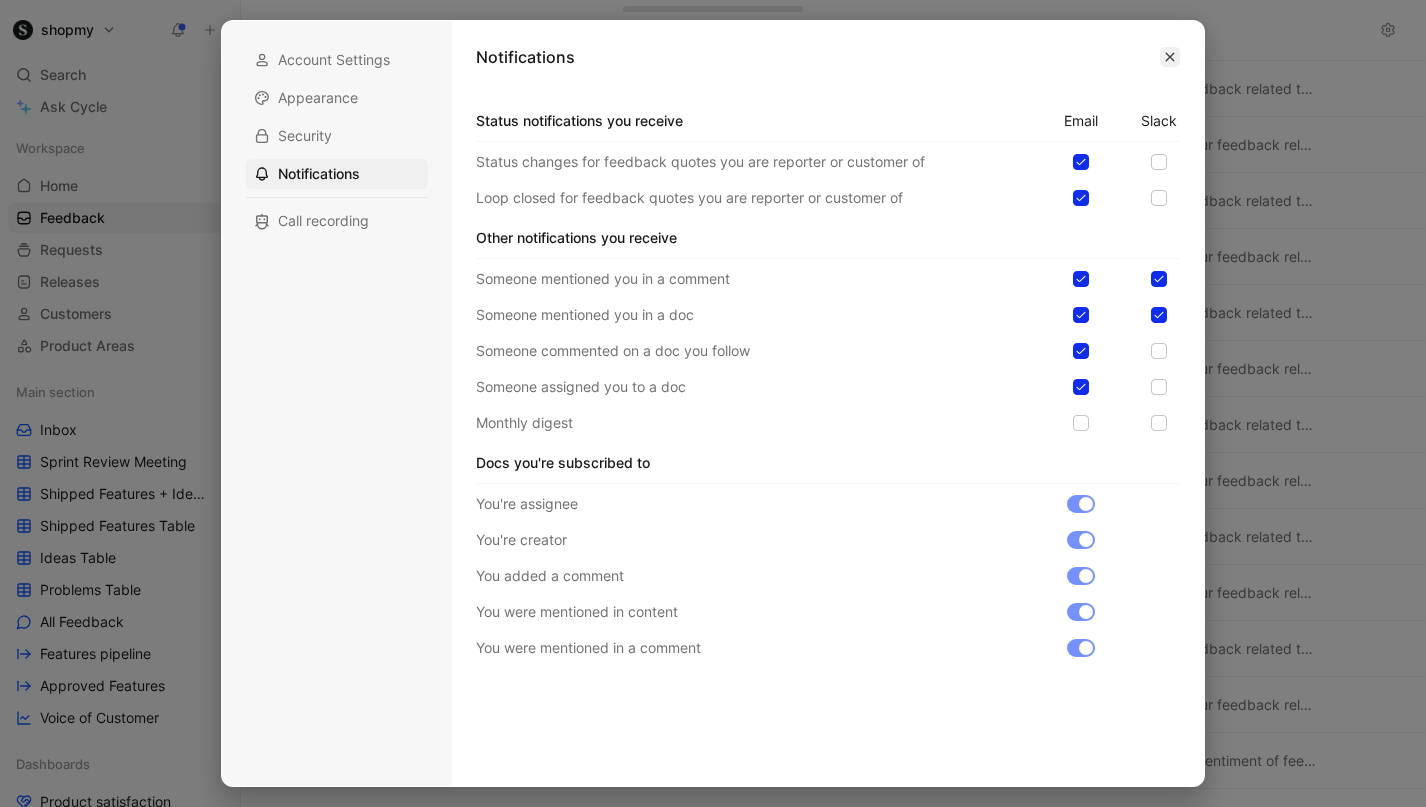 click at bounding box center (1170, 57) 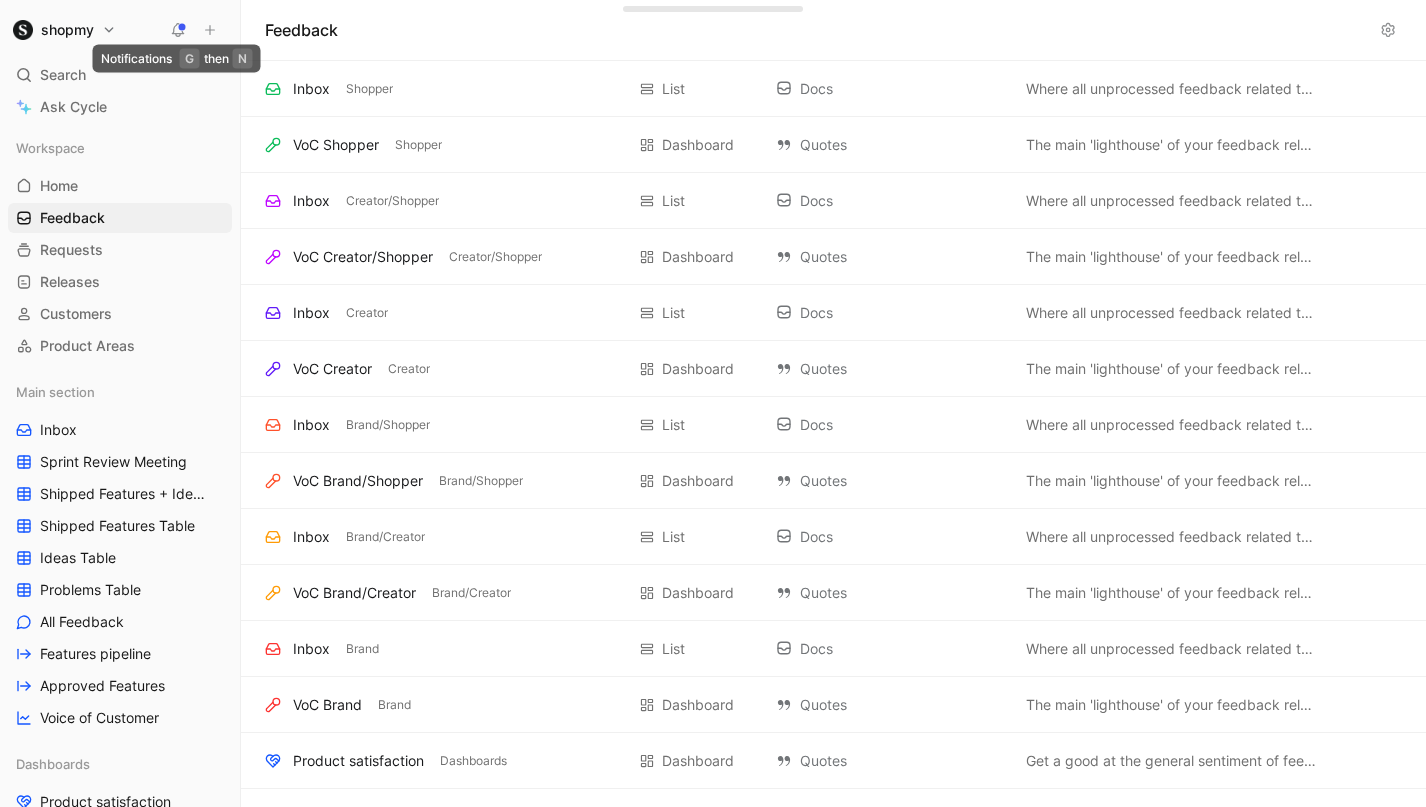 click 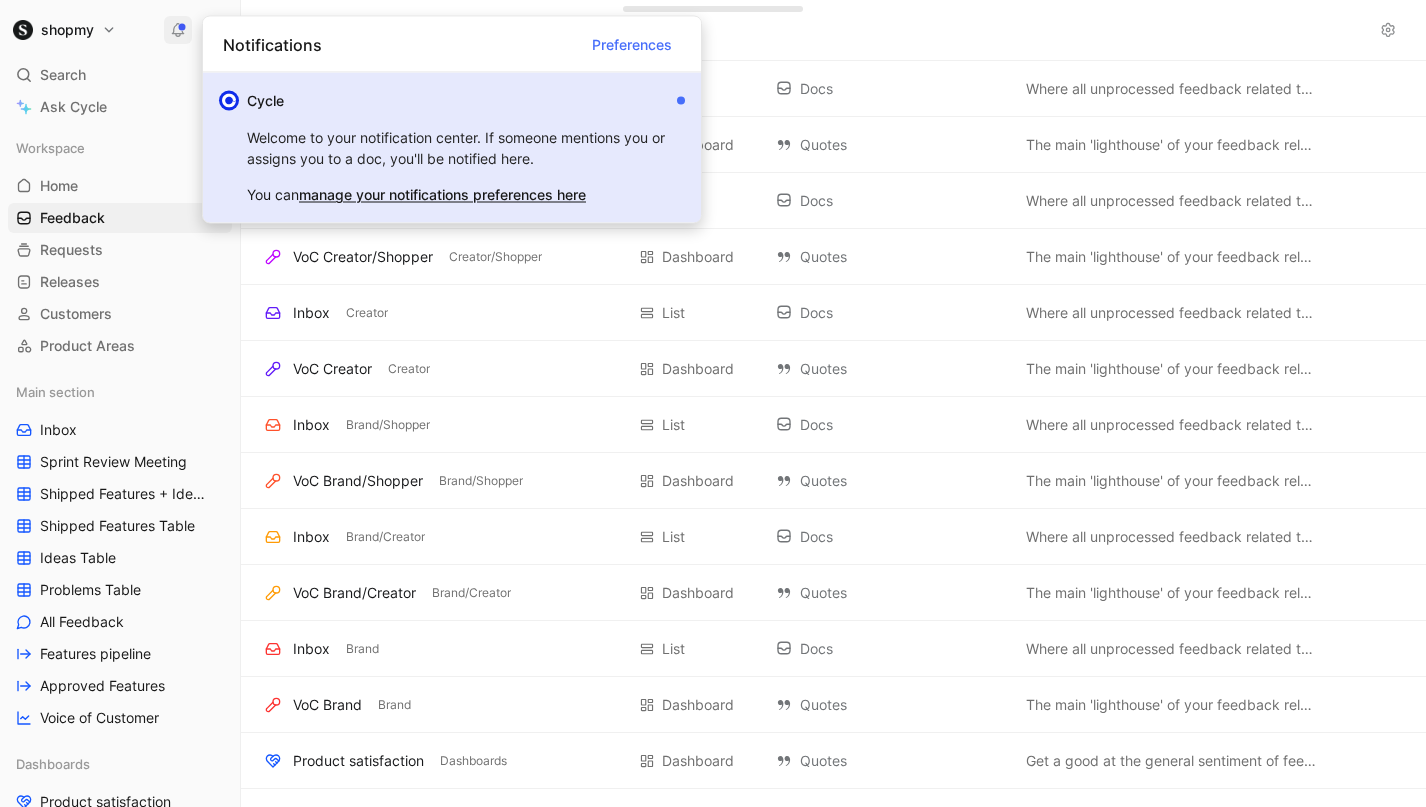 click on "manage your notifications preferences here" at bounding box center (442, 195) 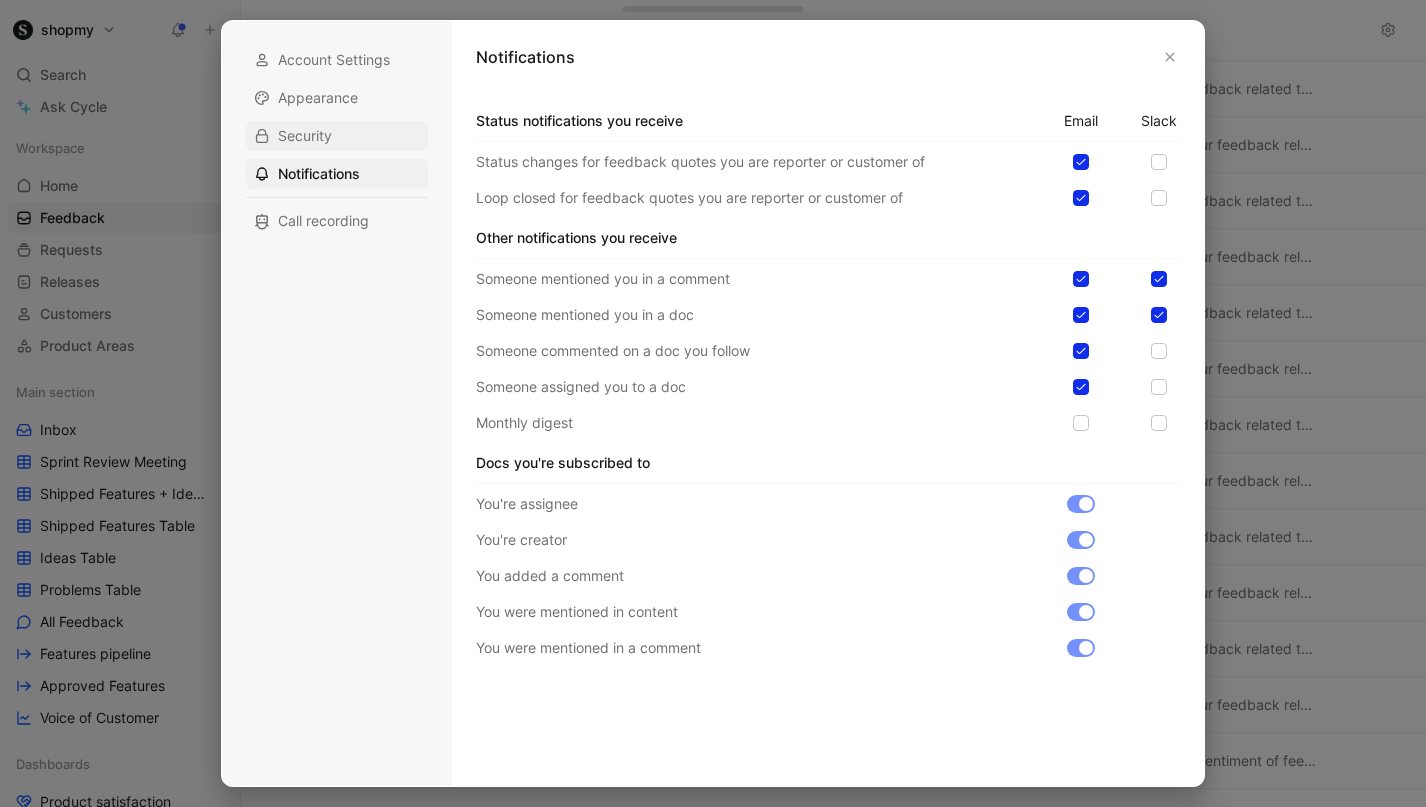 click on "Security" at bounding box center (305, 136) 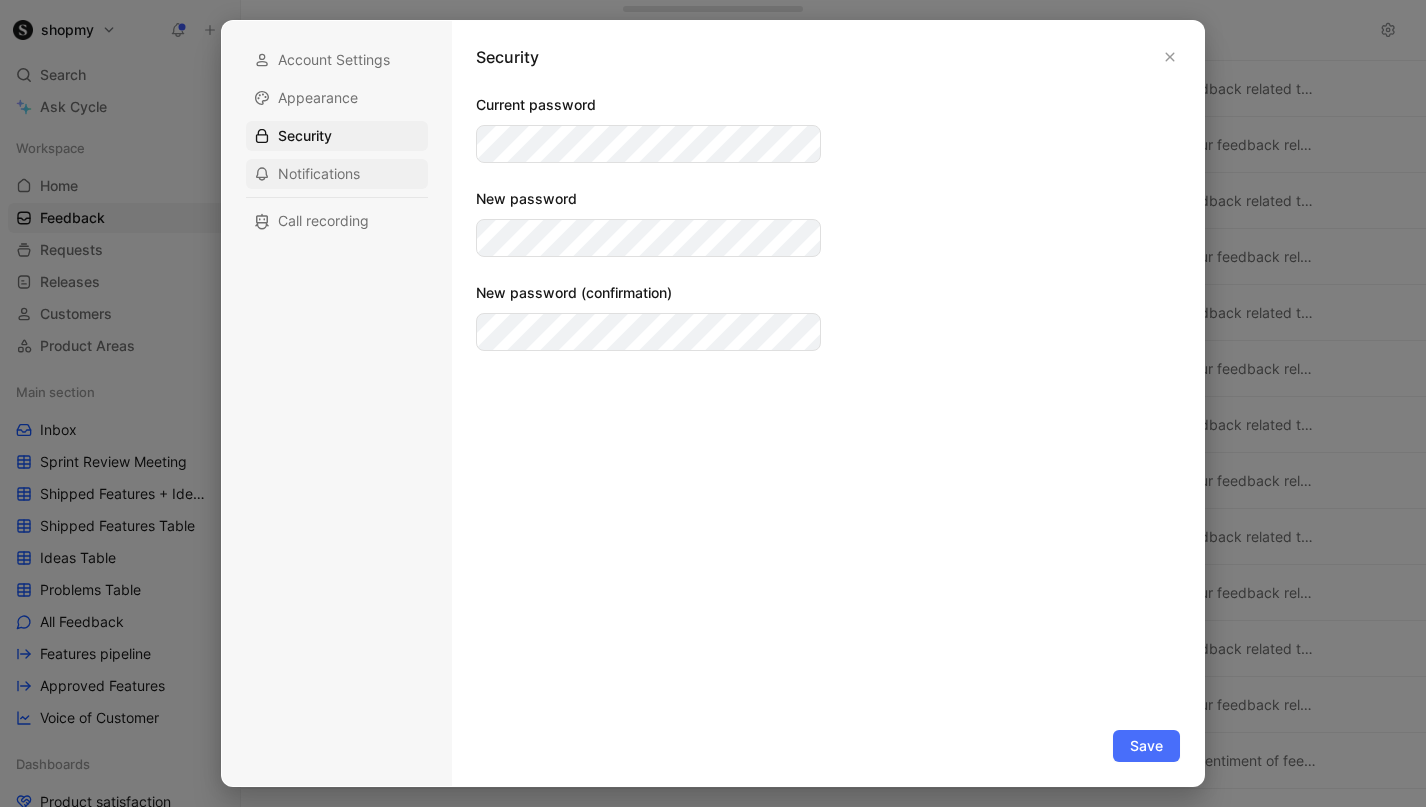 click on "Notifications" at bounding box center (319, 174) 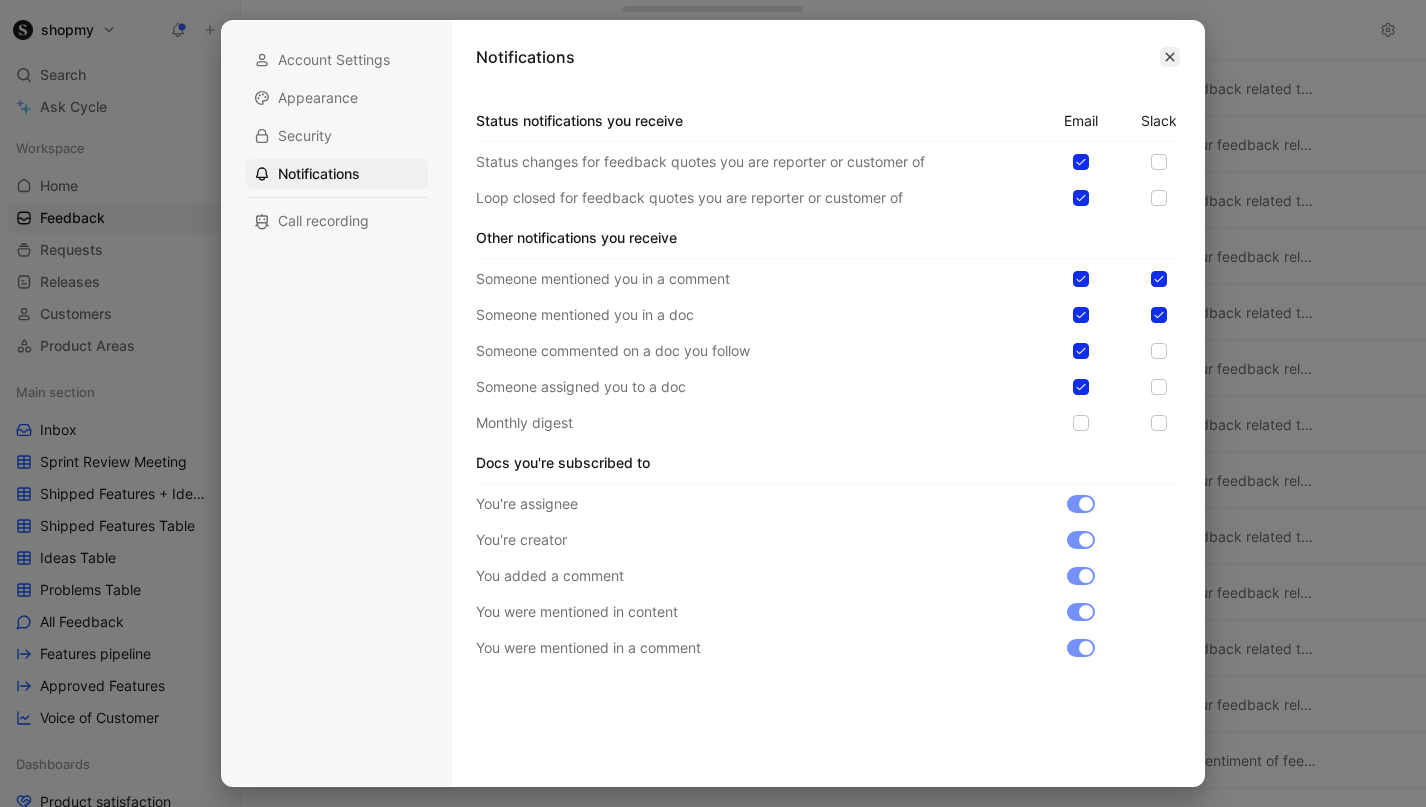 click at bounding box center [1170, 57] 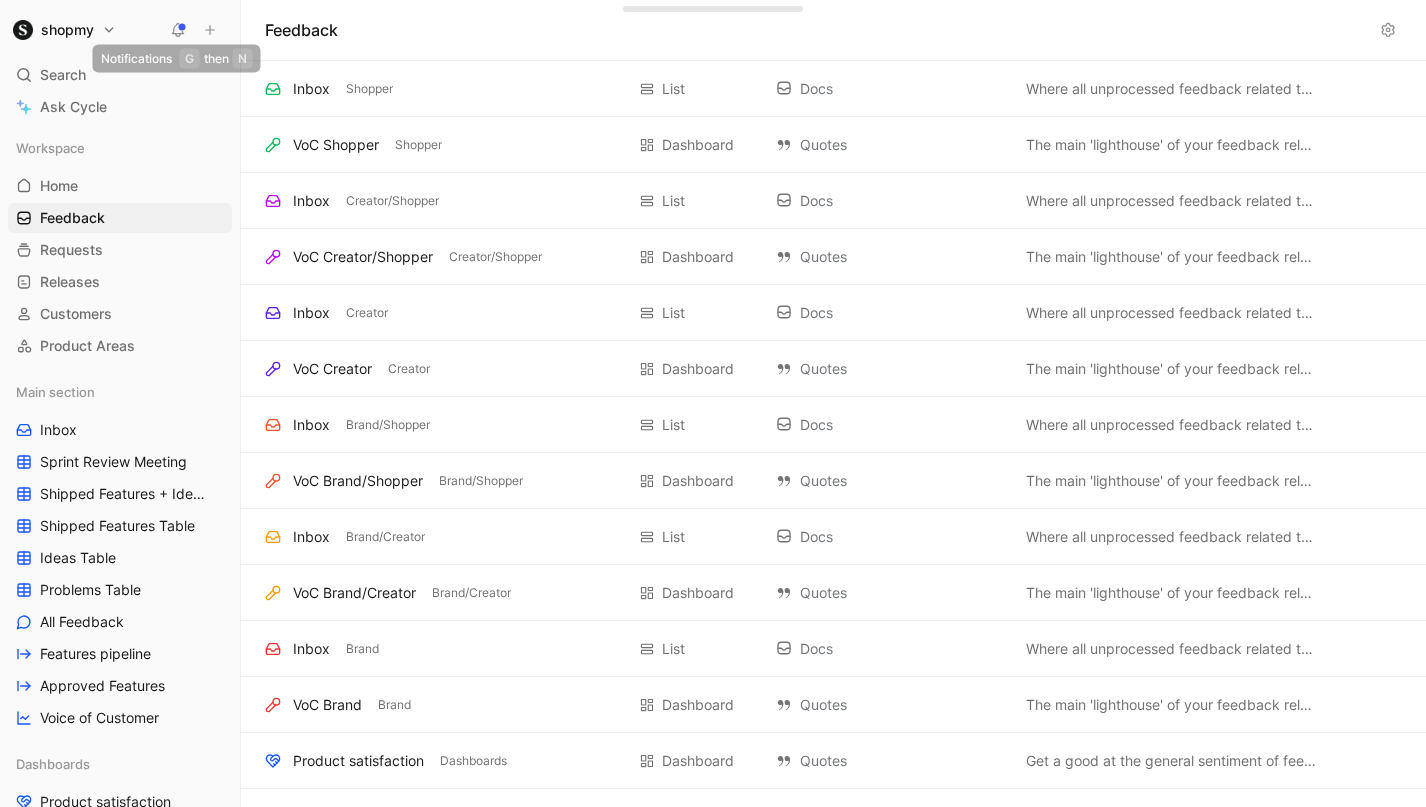 click 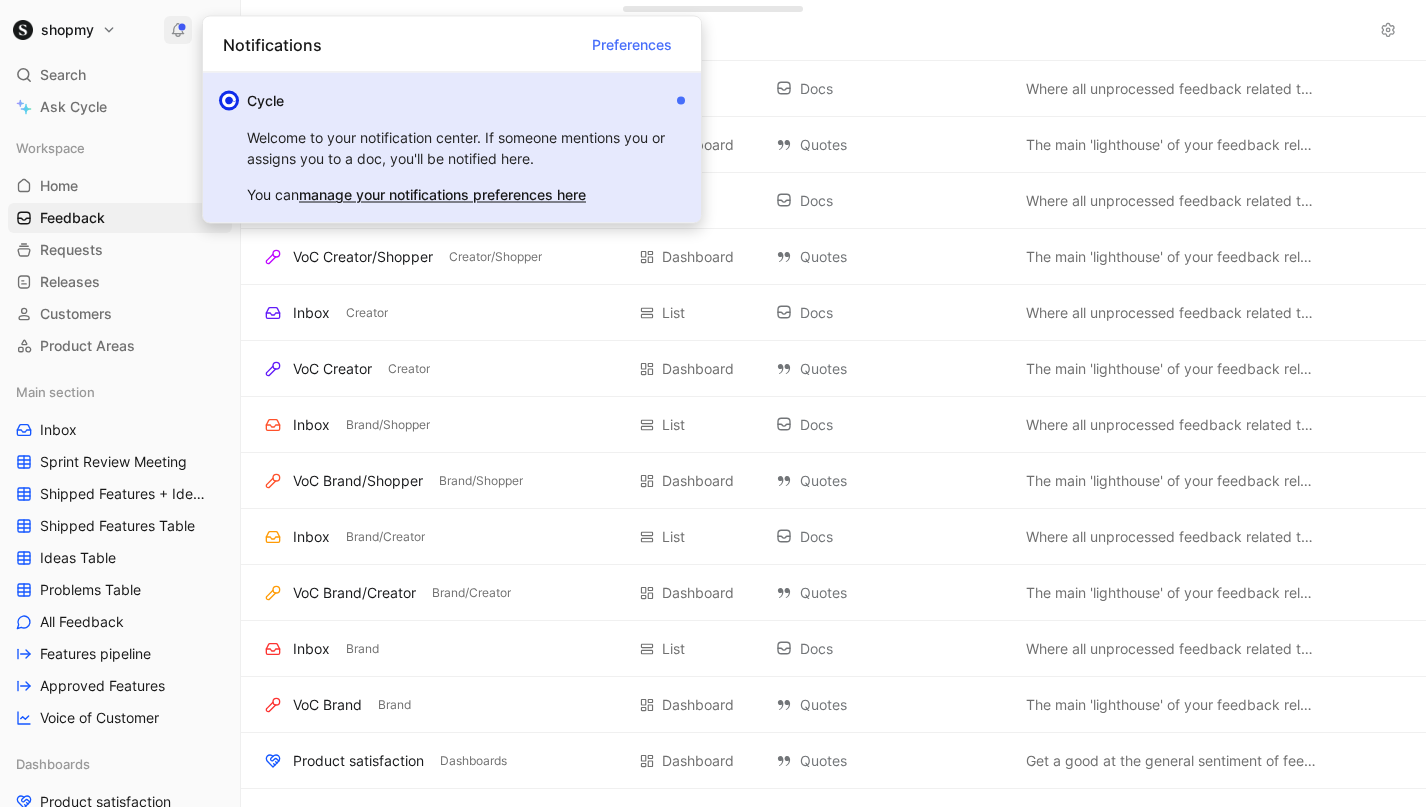 click on "Welcome to your notification center. If someone mentions you or assigns you to a doc, you'll be notified here." at bounding box center (458, 148) 